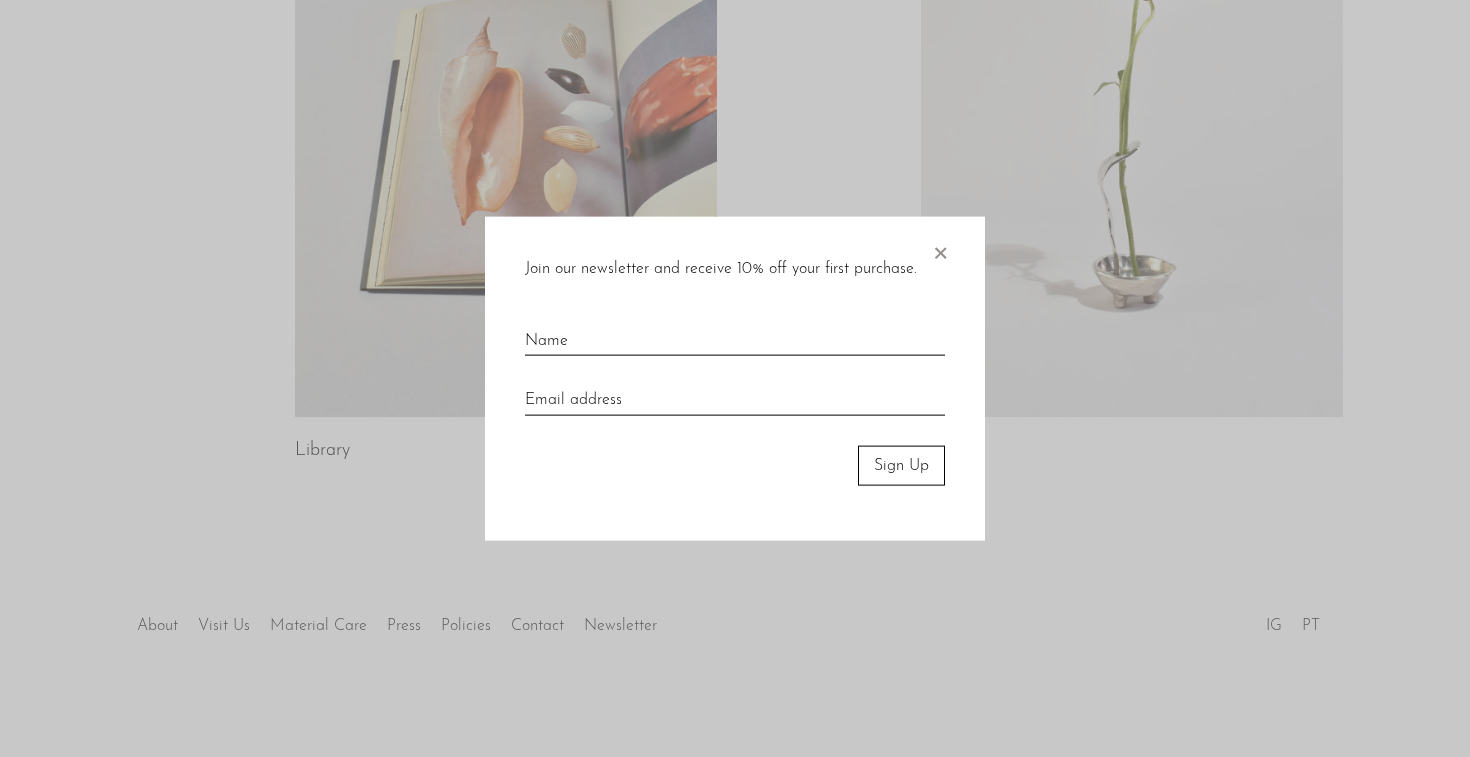 scroll, scrollTop: 1023, scrollLeft: 0, axis: vertical 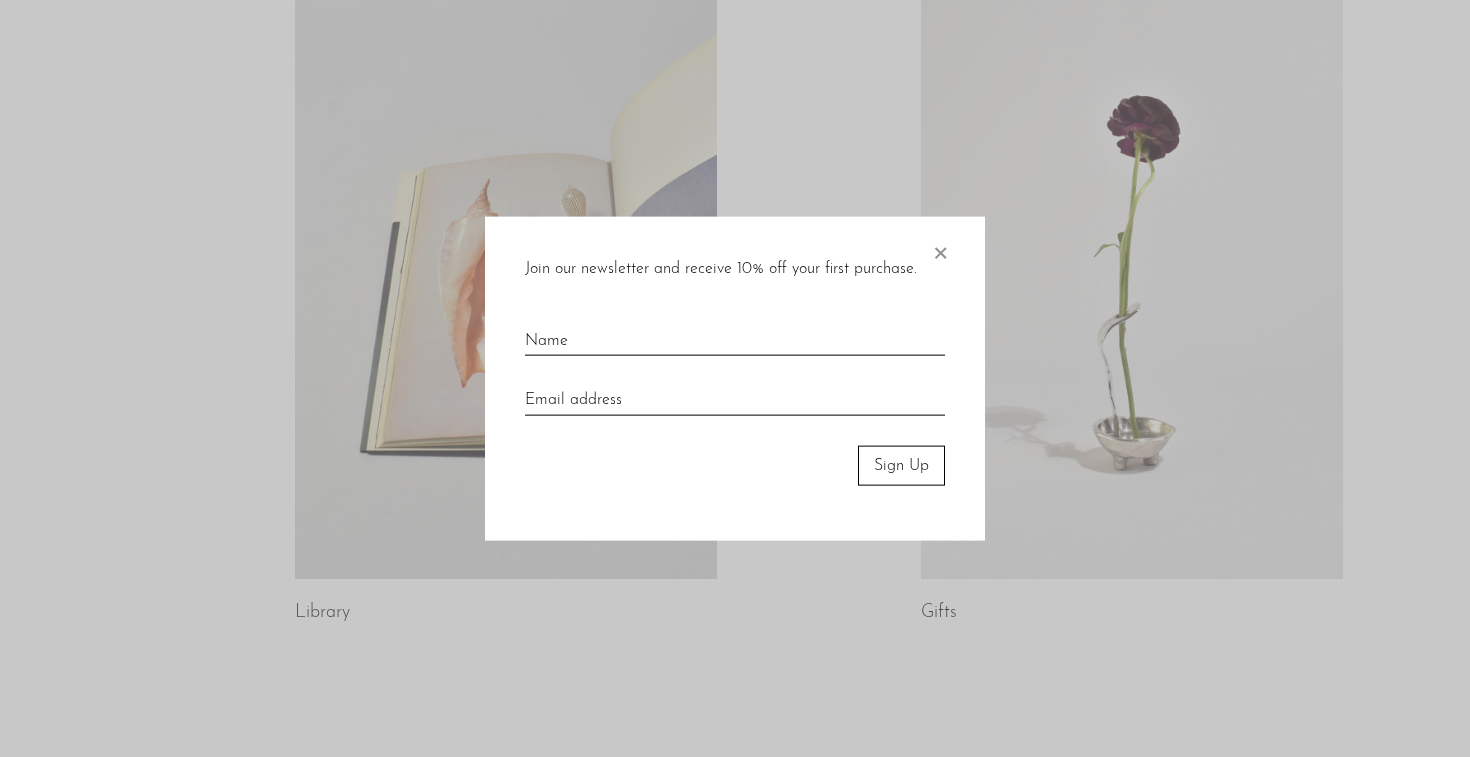 click on "×" at bounding box center [940, 248] 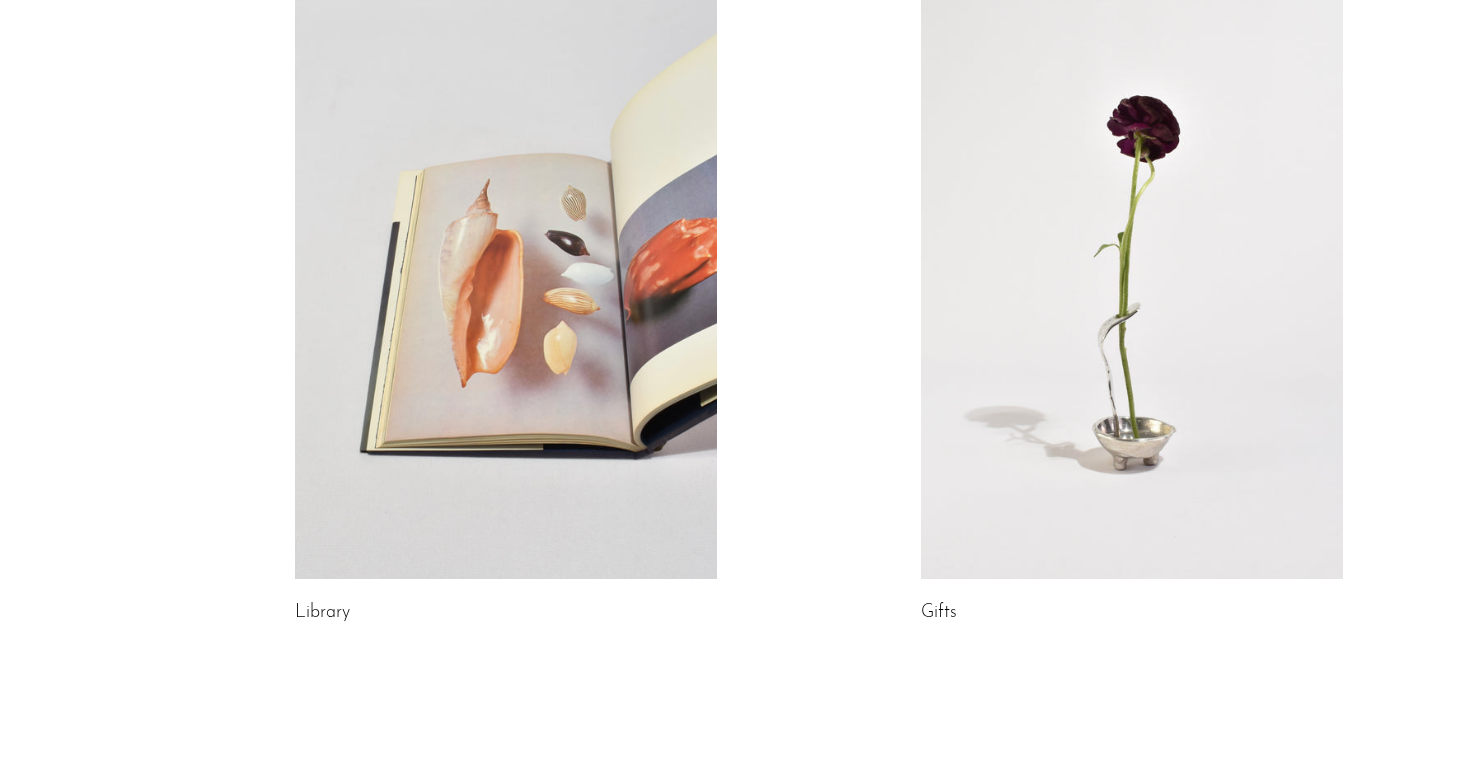 click on "Library" at bounding box center (506, 613) 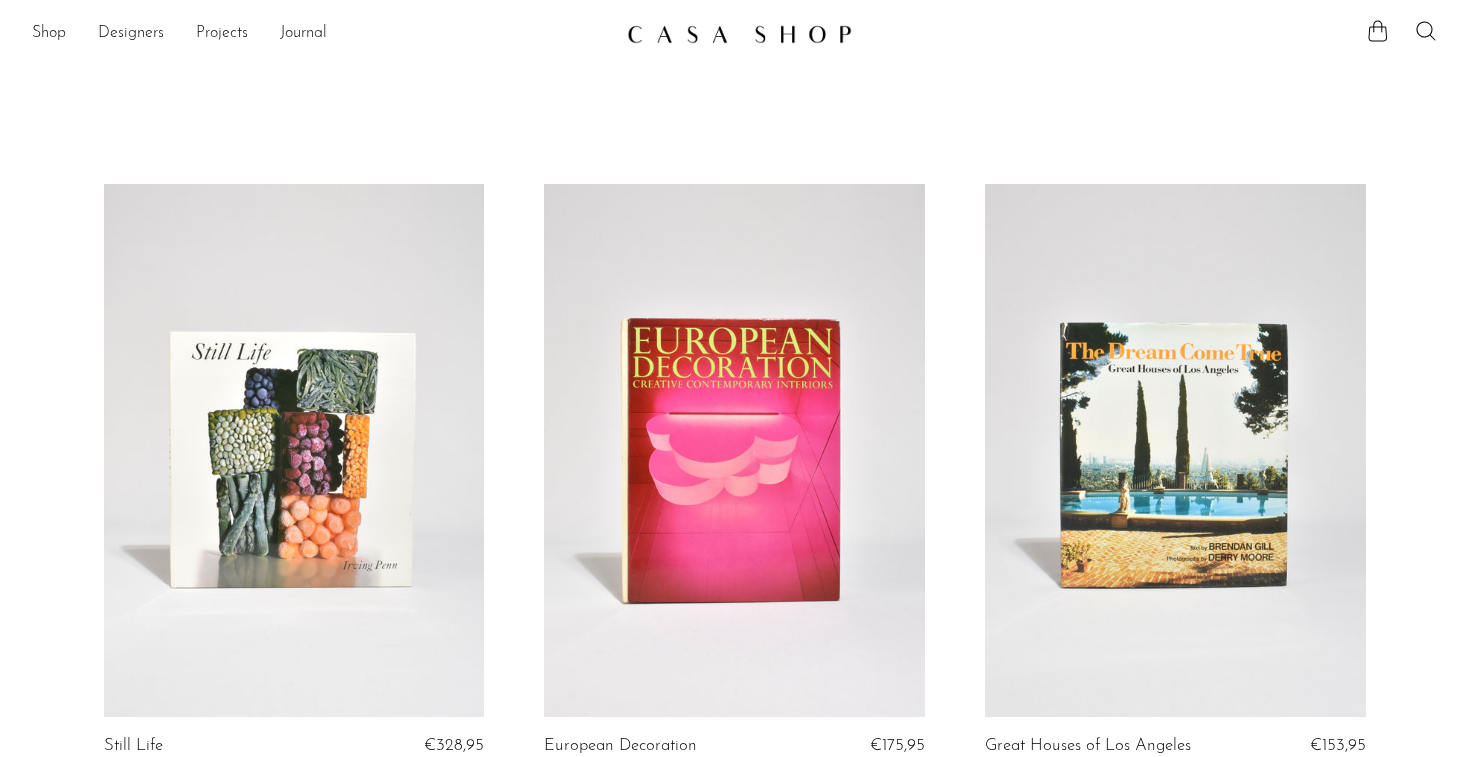 scroll, scrollTop: 0, scrollLeft: 0, axis: both 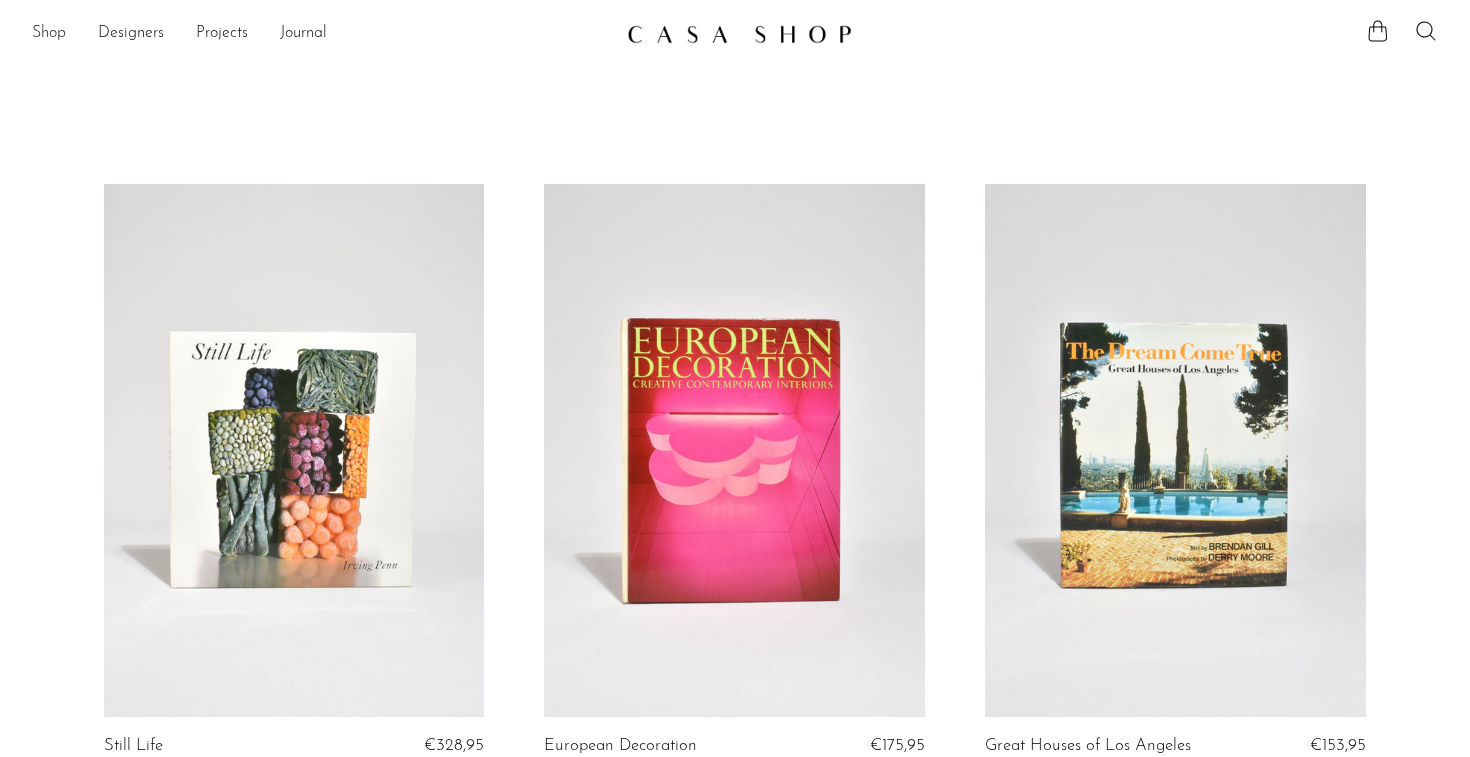 click on "Shop" at bounding box center [49, 34] 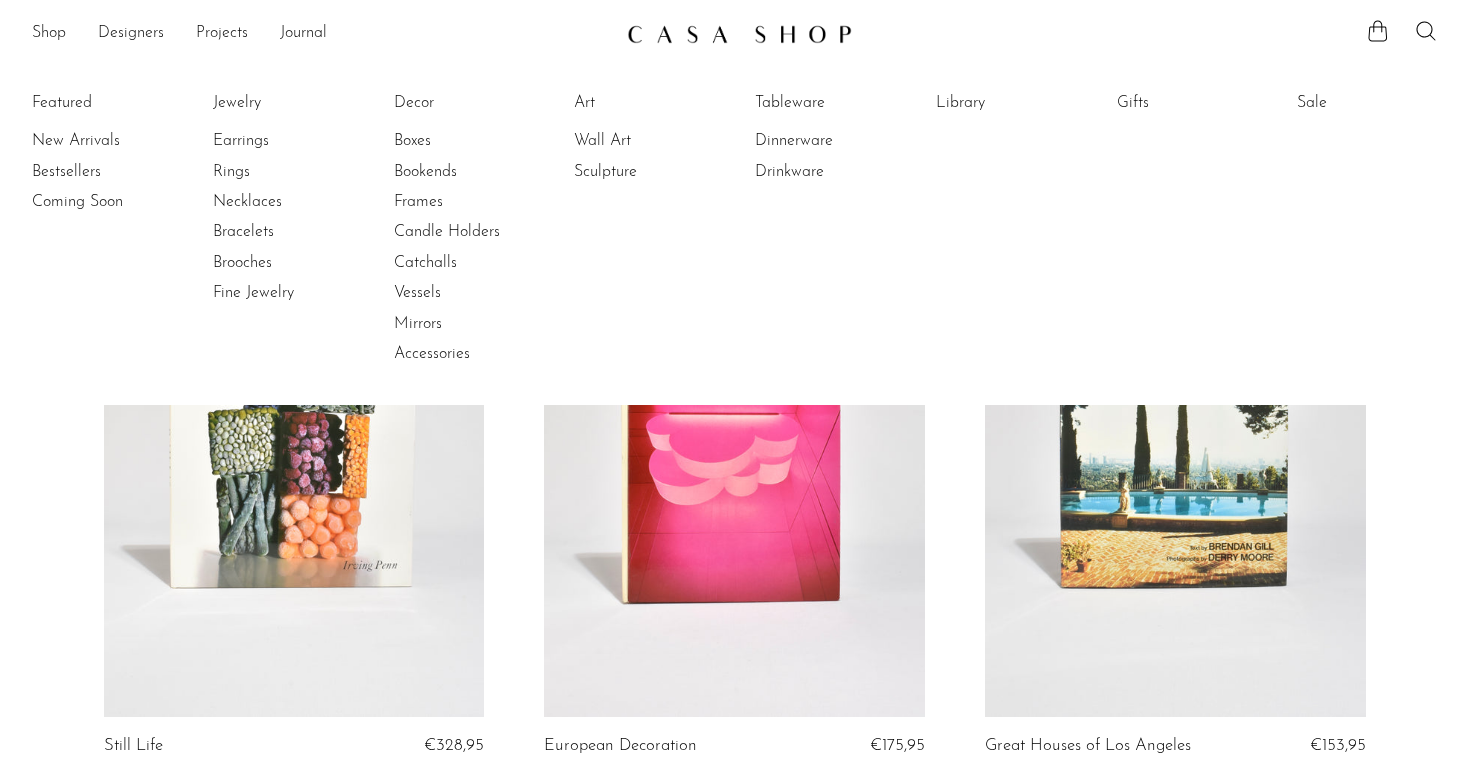 click at bounding box center [739, 34] 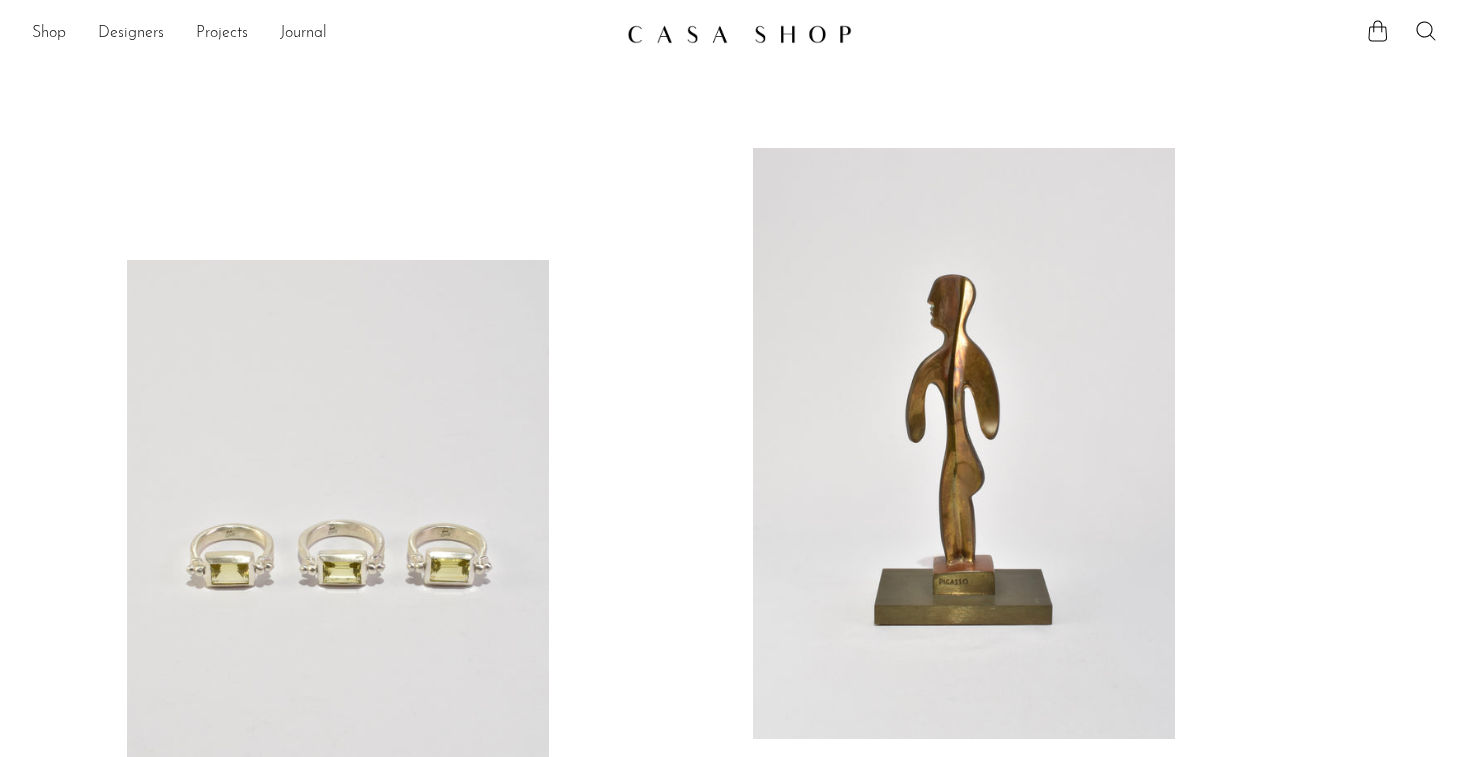 scroll, scrollTop: 0, scrollLeft: 0, axis: both 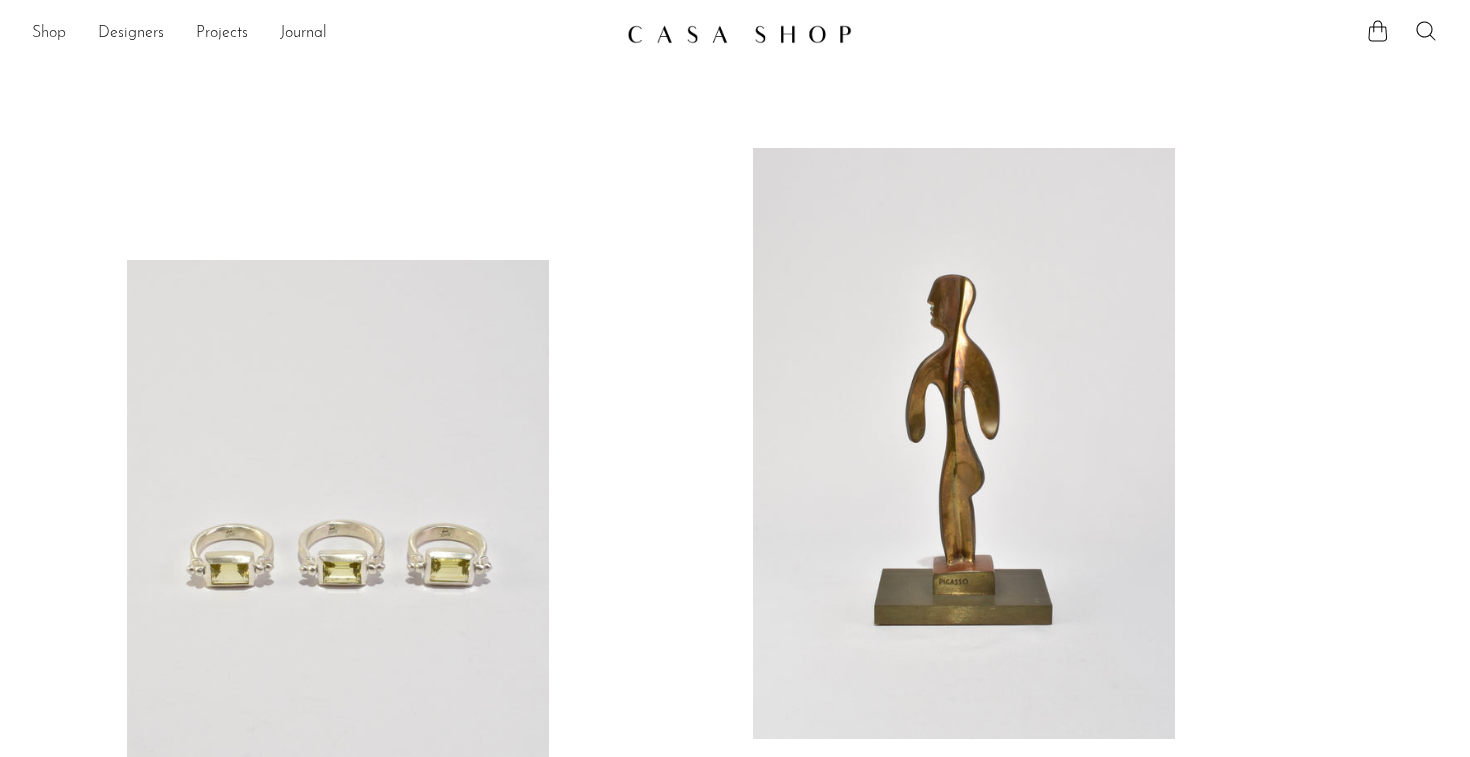 click on "Shop" at bounding box center (49, 34) 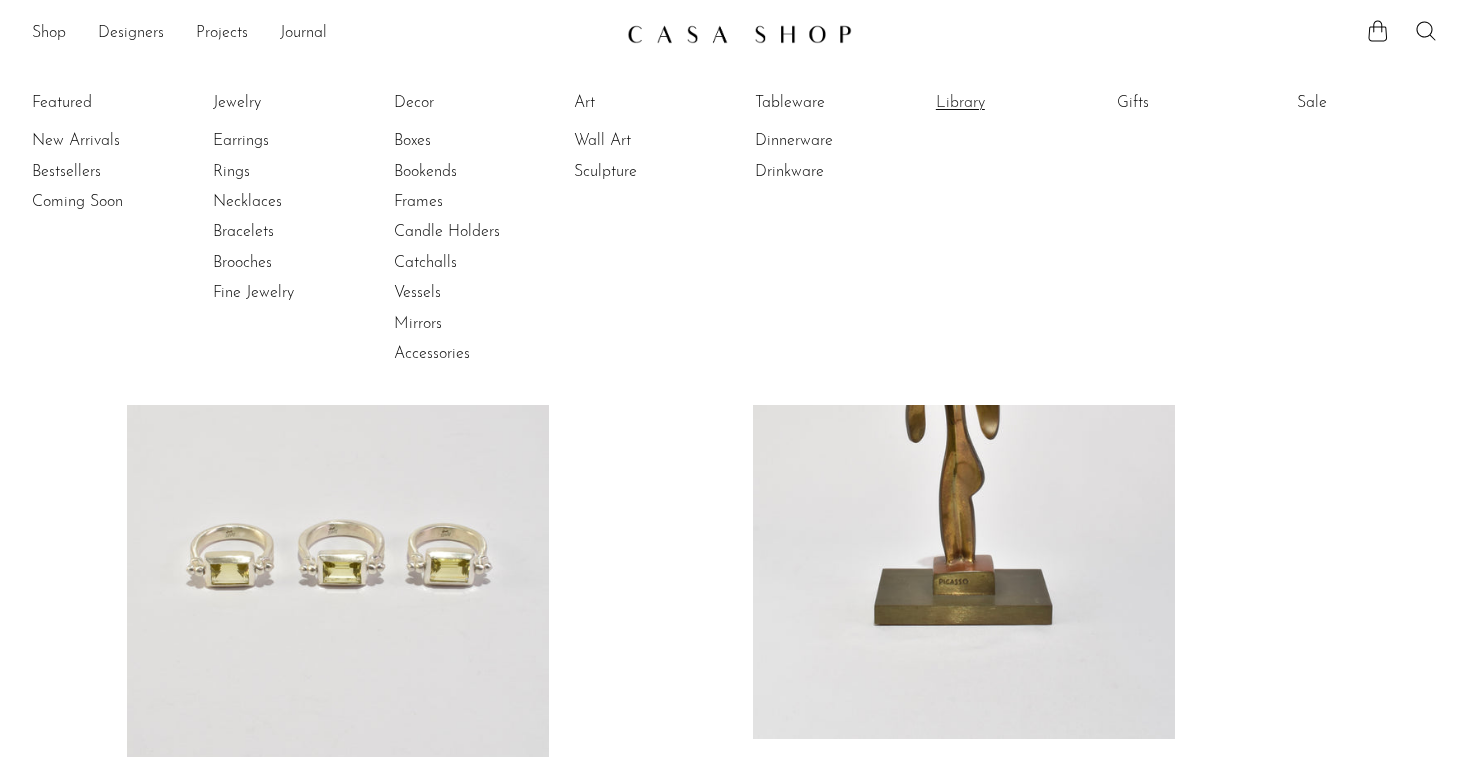 click on "Library" at bounding box center (1011, 103) 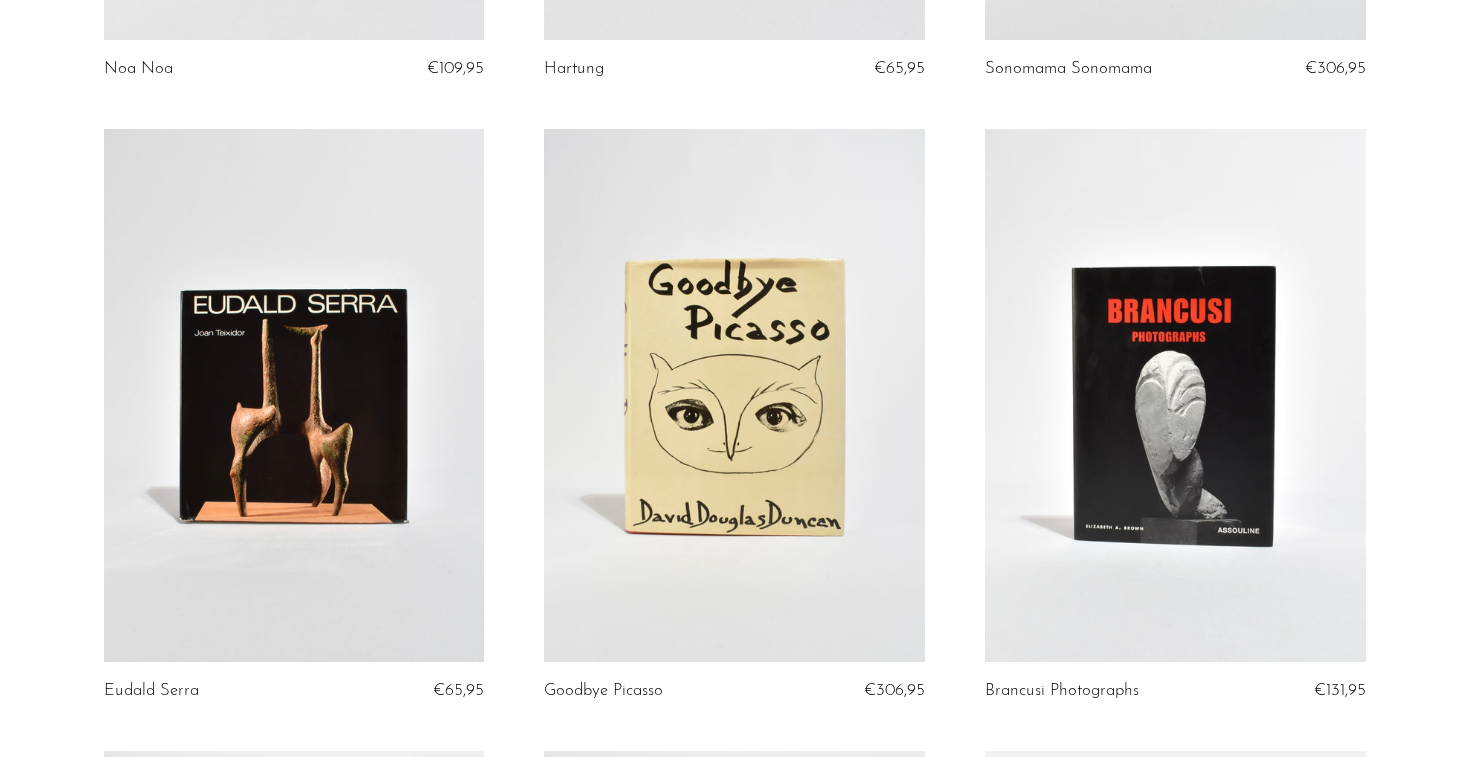 scroll, scrollTop: 2581, scrollLeft: 0, axis: vertical 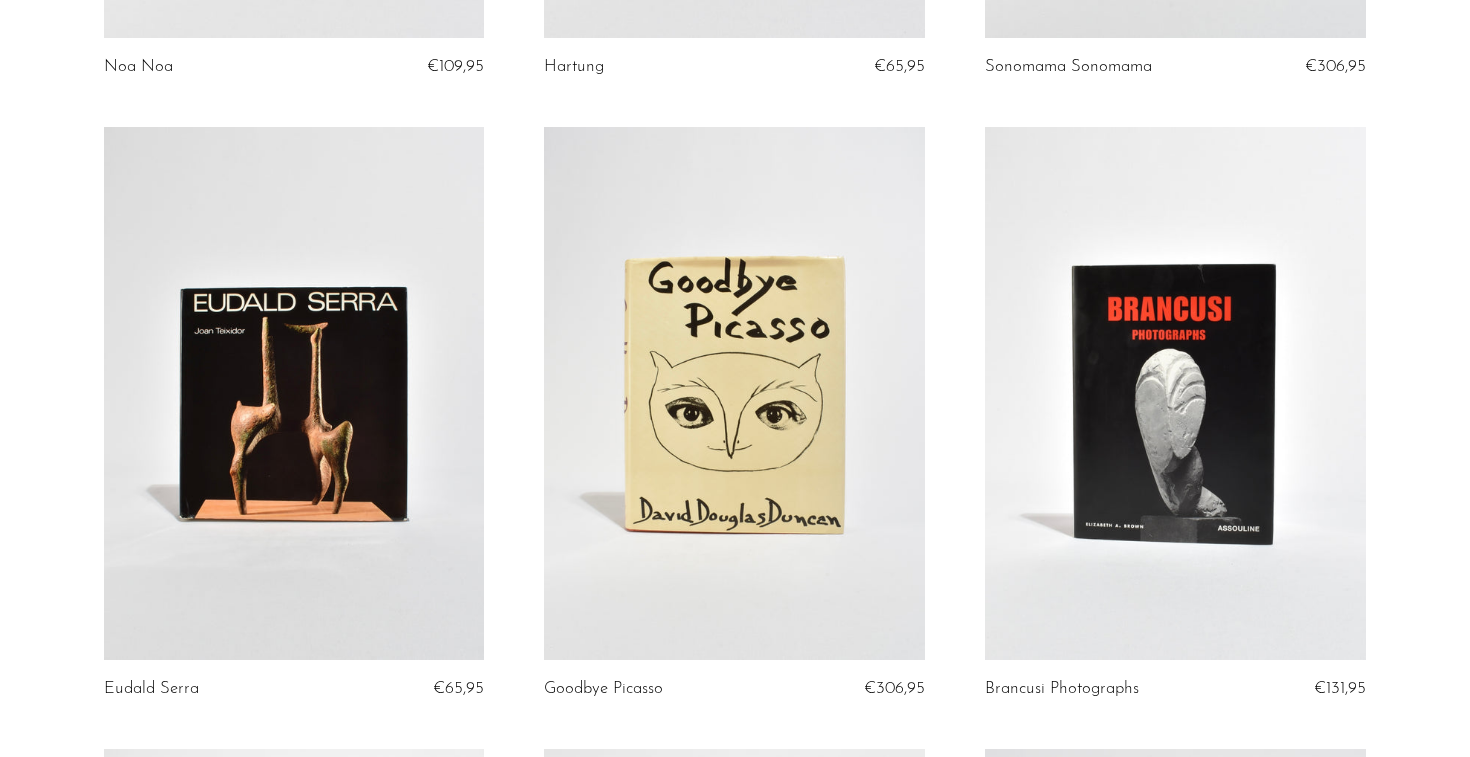click at bounding box center (734, 393) 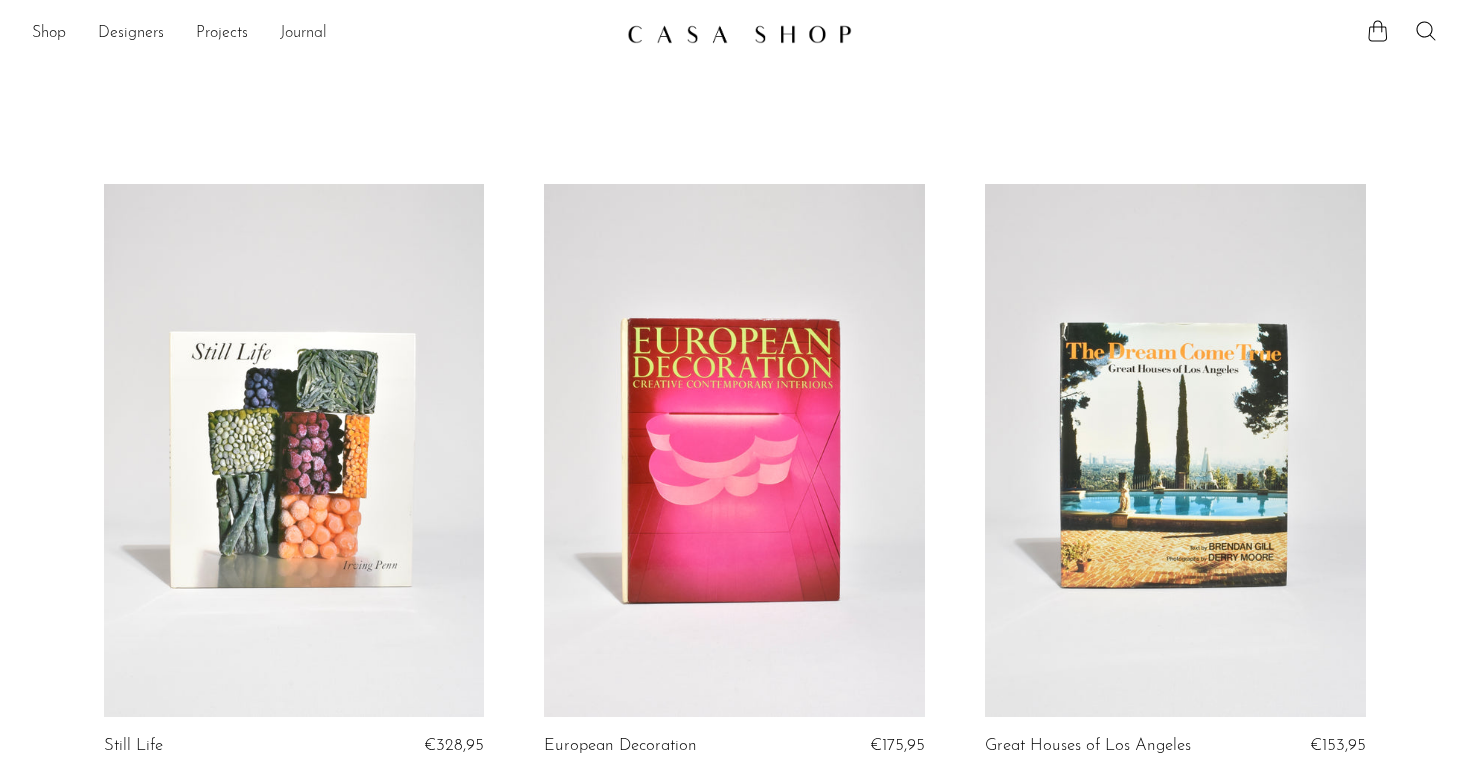 scroll, scrollTop: 0, scrollLeft: 0, axis: both 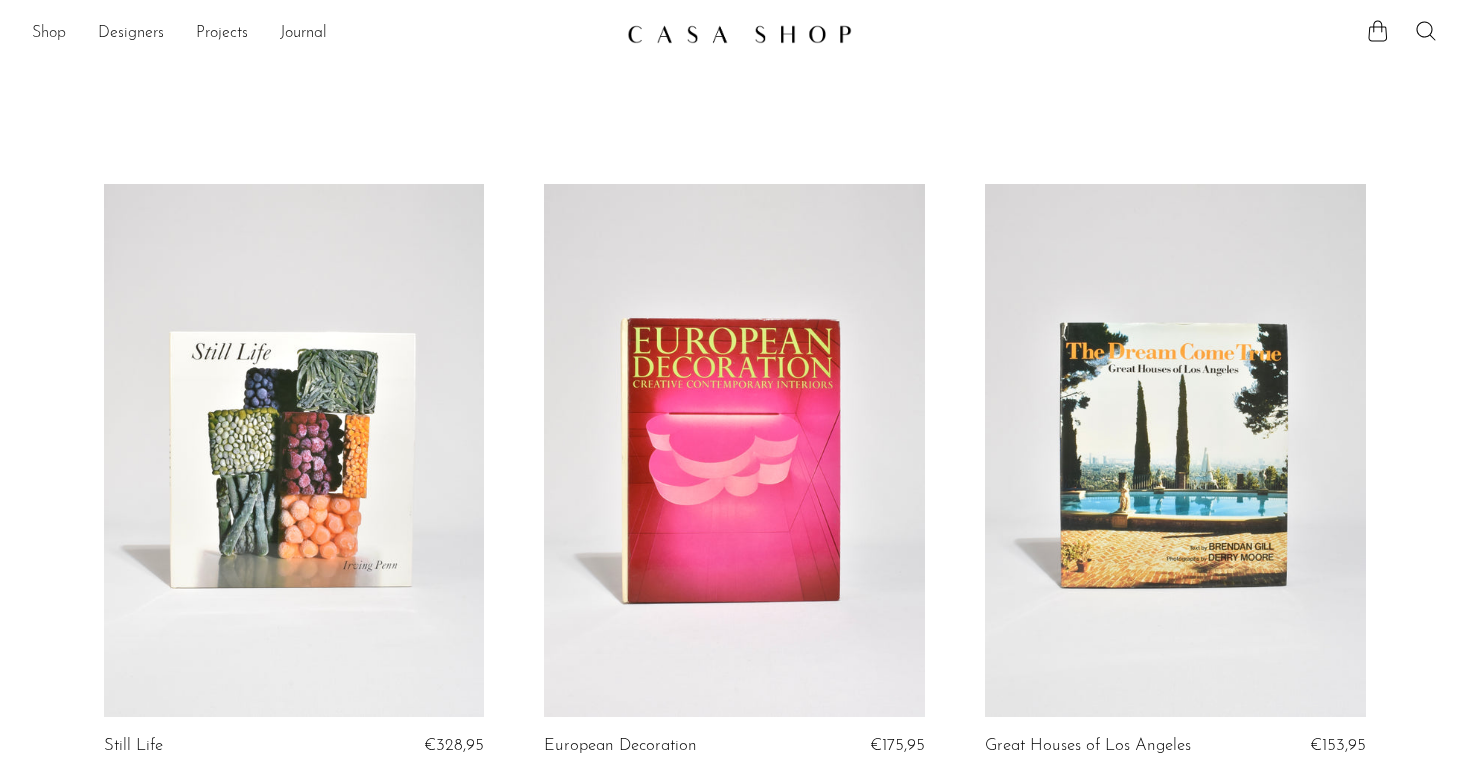 click on "Shop" at bounding box center (49, 34) 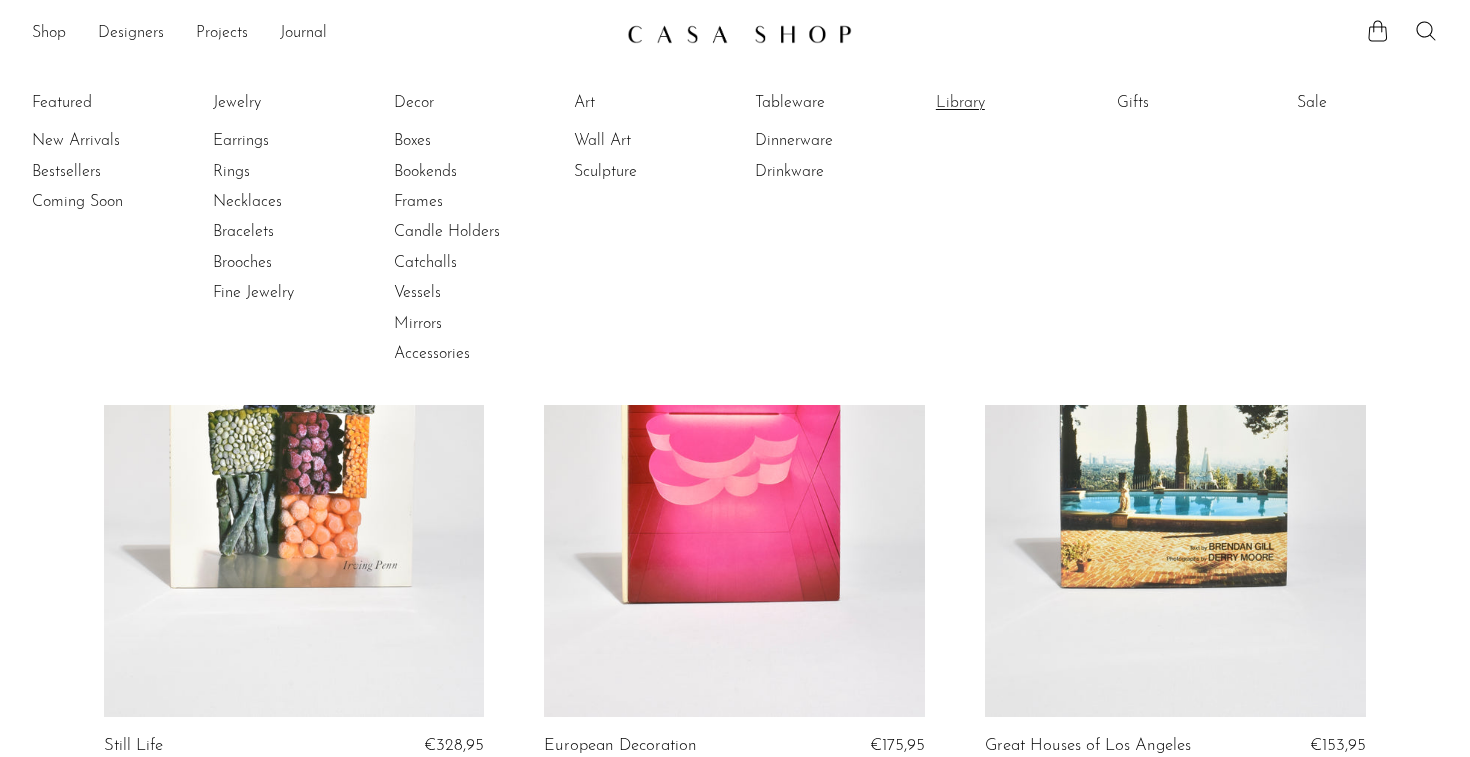click on "Library" at bounding box center [1011, 103] 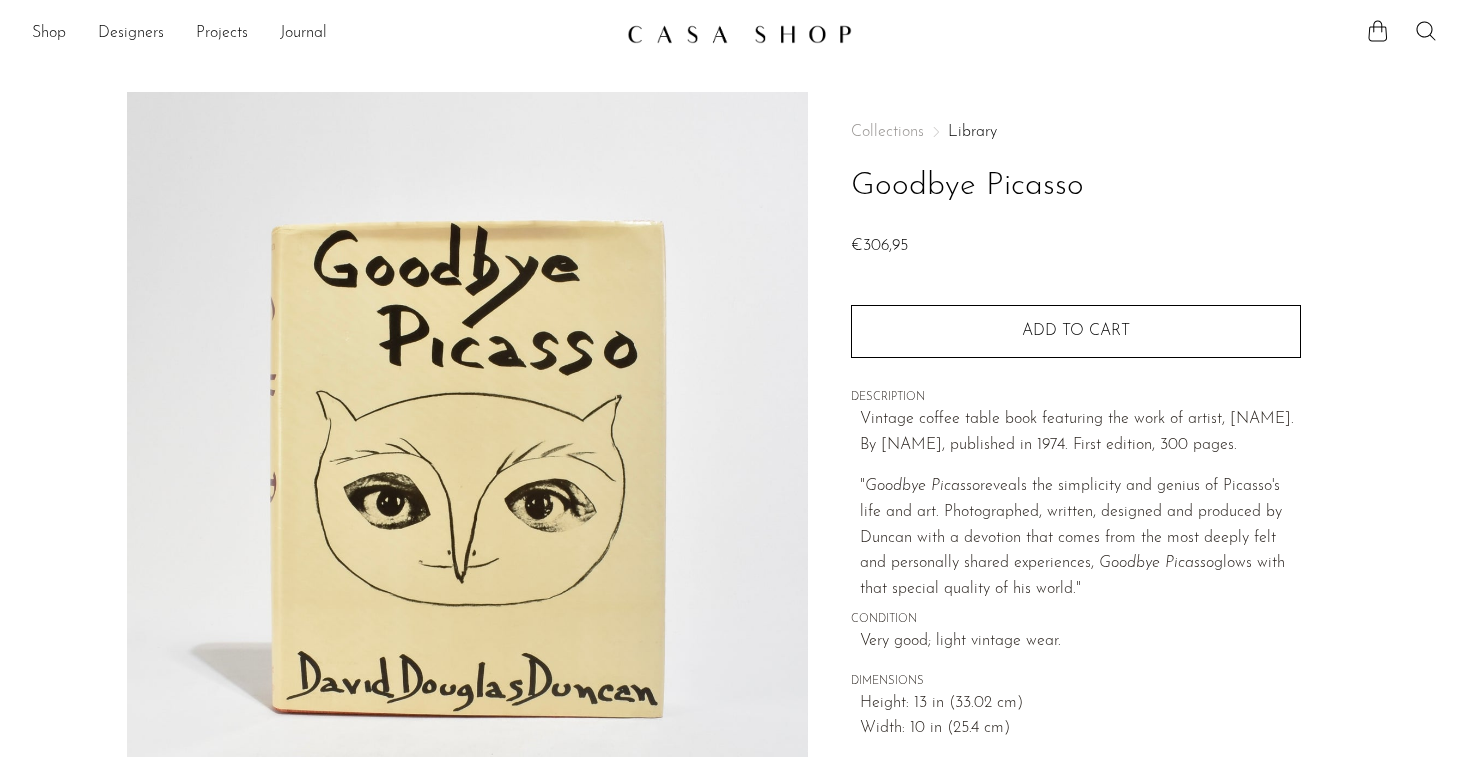 scroll, scrollTop: 0, scrollLeft: 0, axis: both 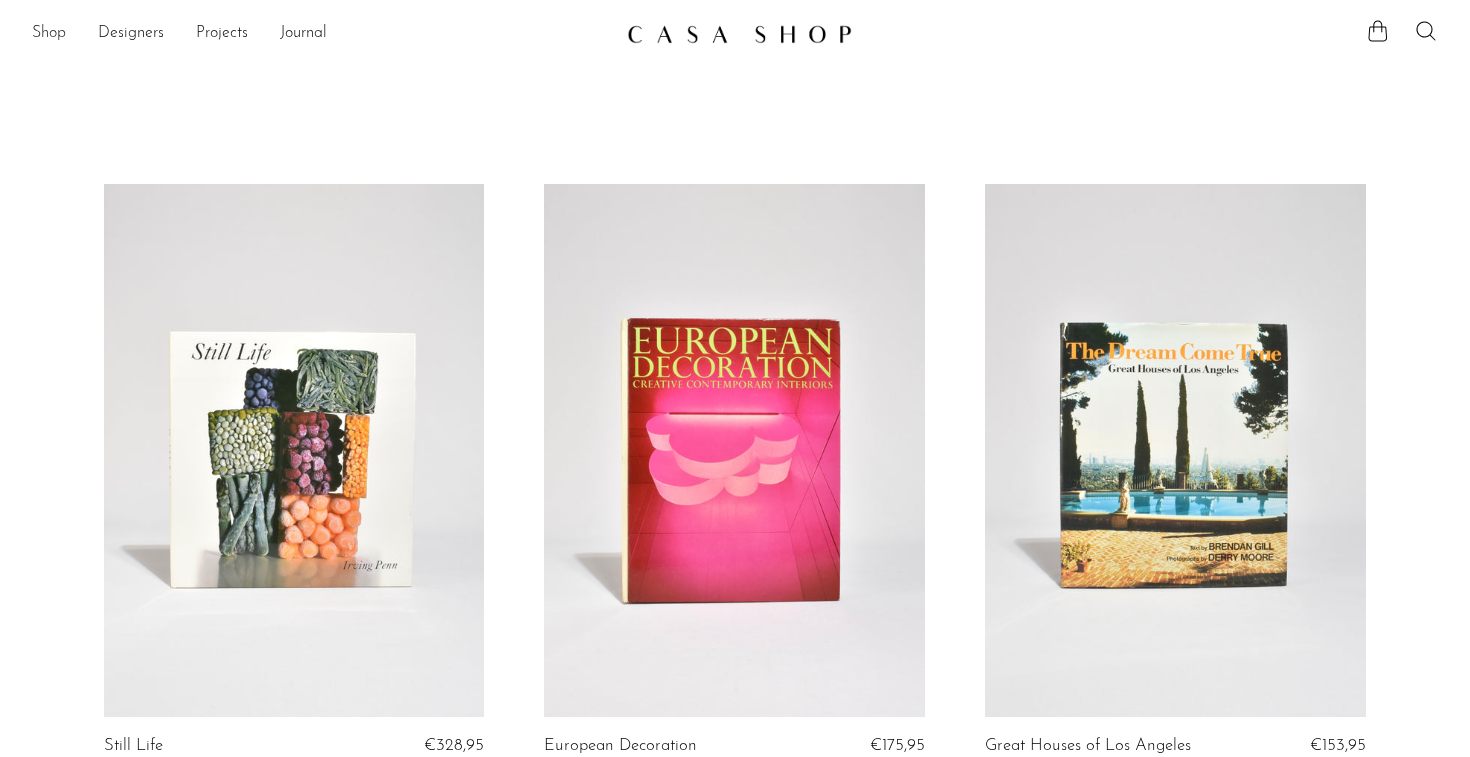 click on "Shop" at bounding box center [49, 34] 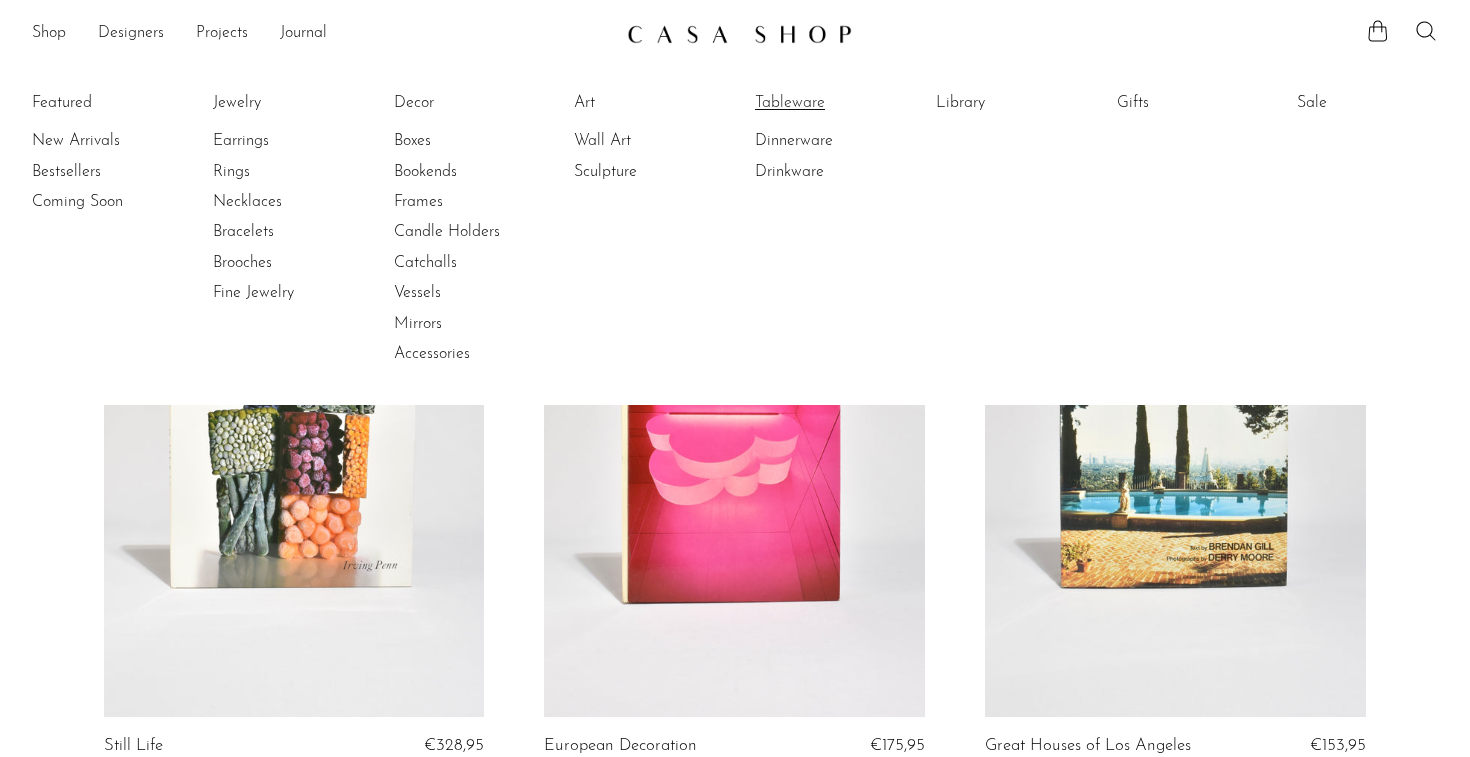 click on "Tableware" at bounding box center [830, 103] 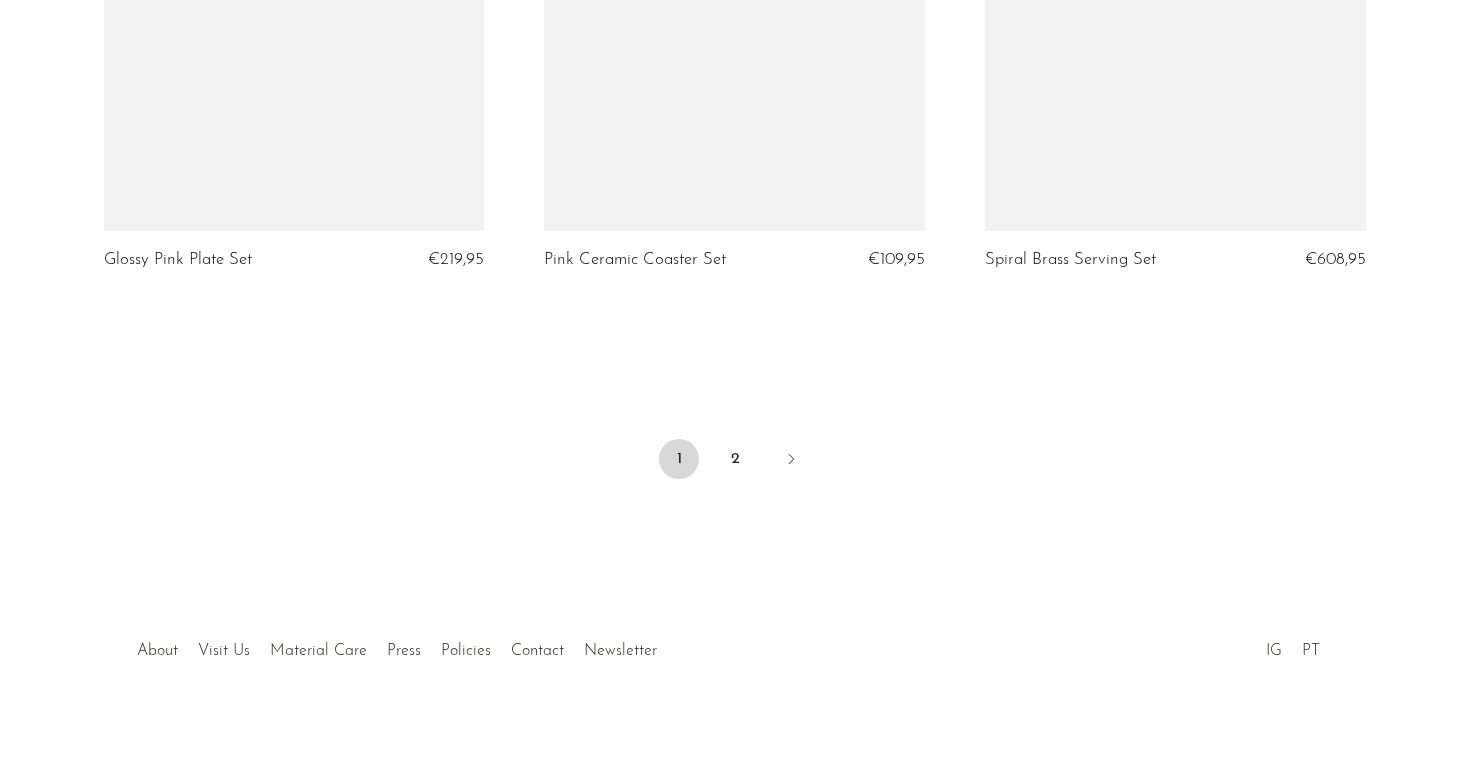scroll, scrollTop: 7324, scrollLeft: 0, axis: vertical 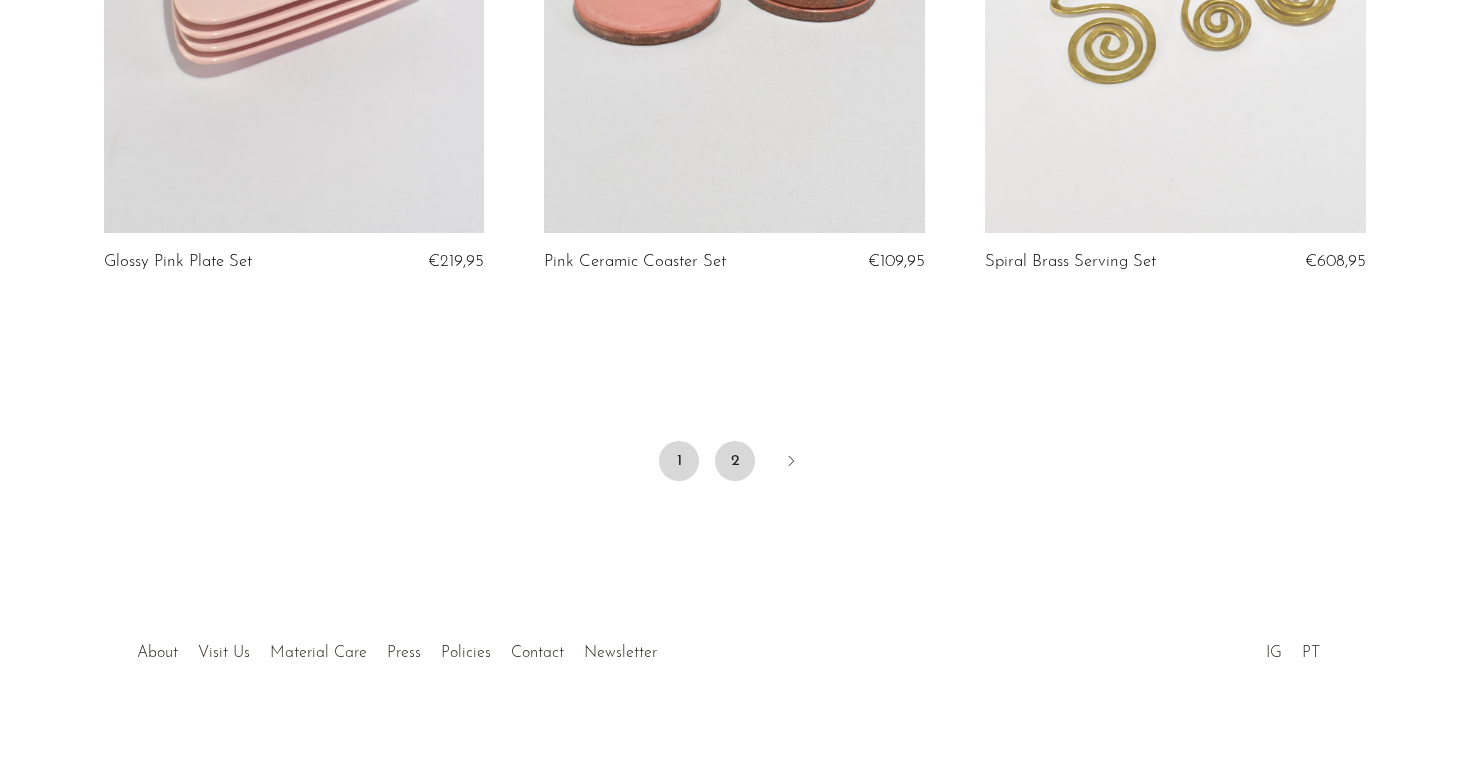 click on "2" at bounding box center (735, 461) 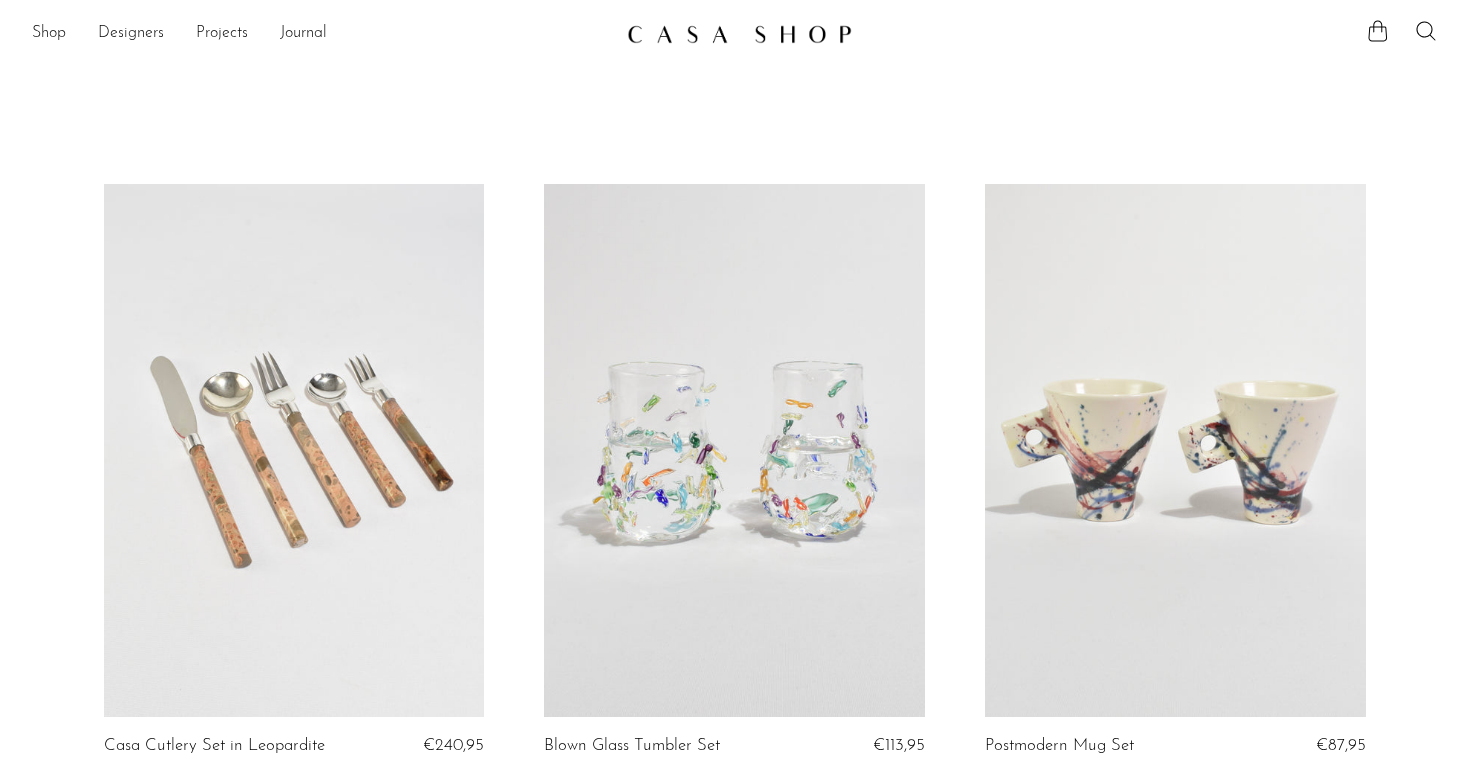 scroll, scrollTop: 0, scrollLeft: 0, axis: both 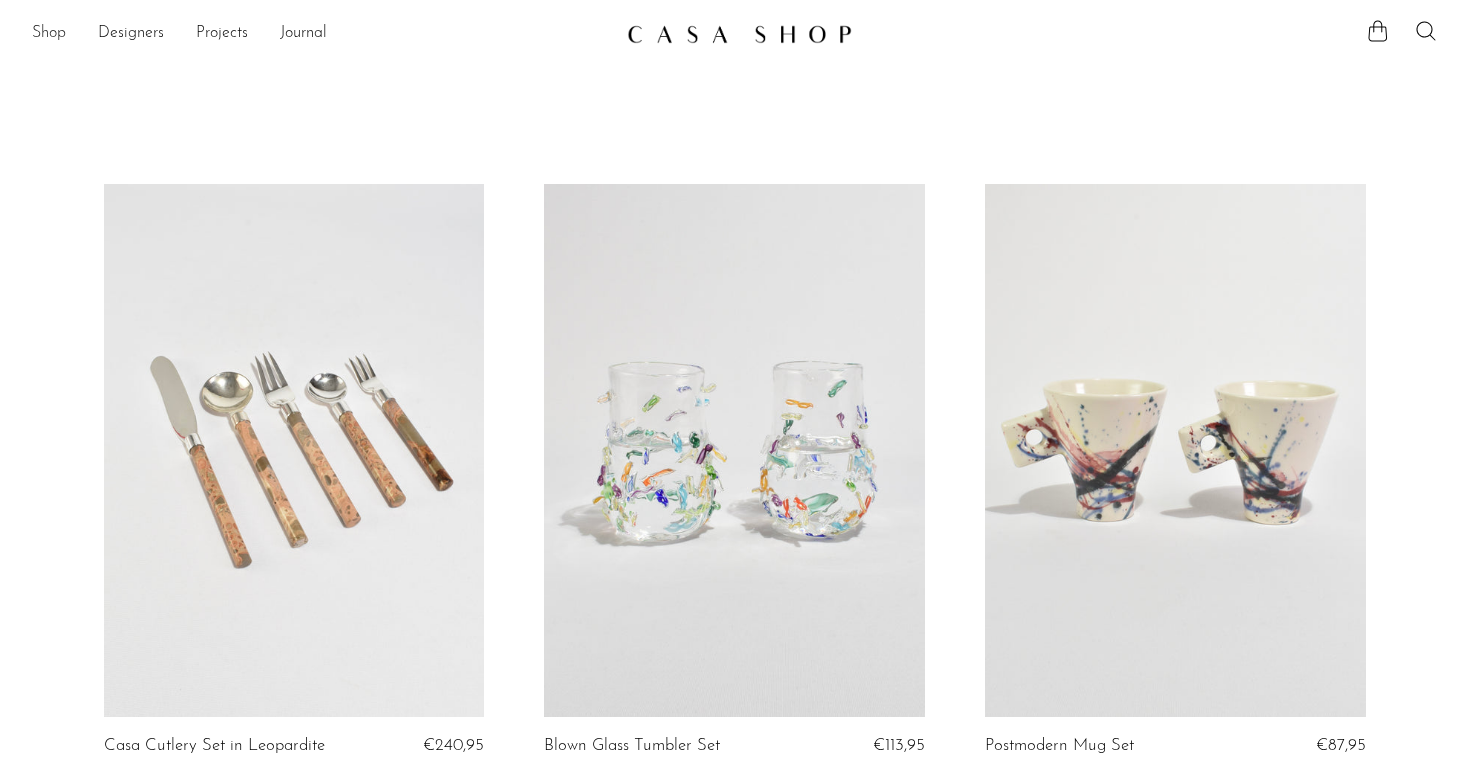 click on "Shop" at bounding box center (49, 34) 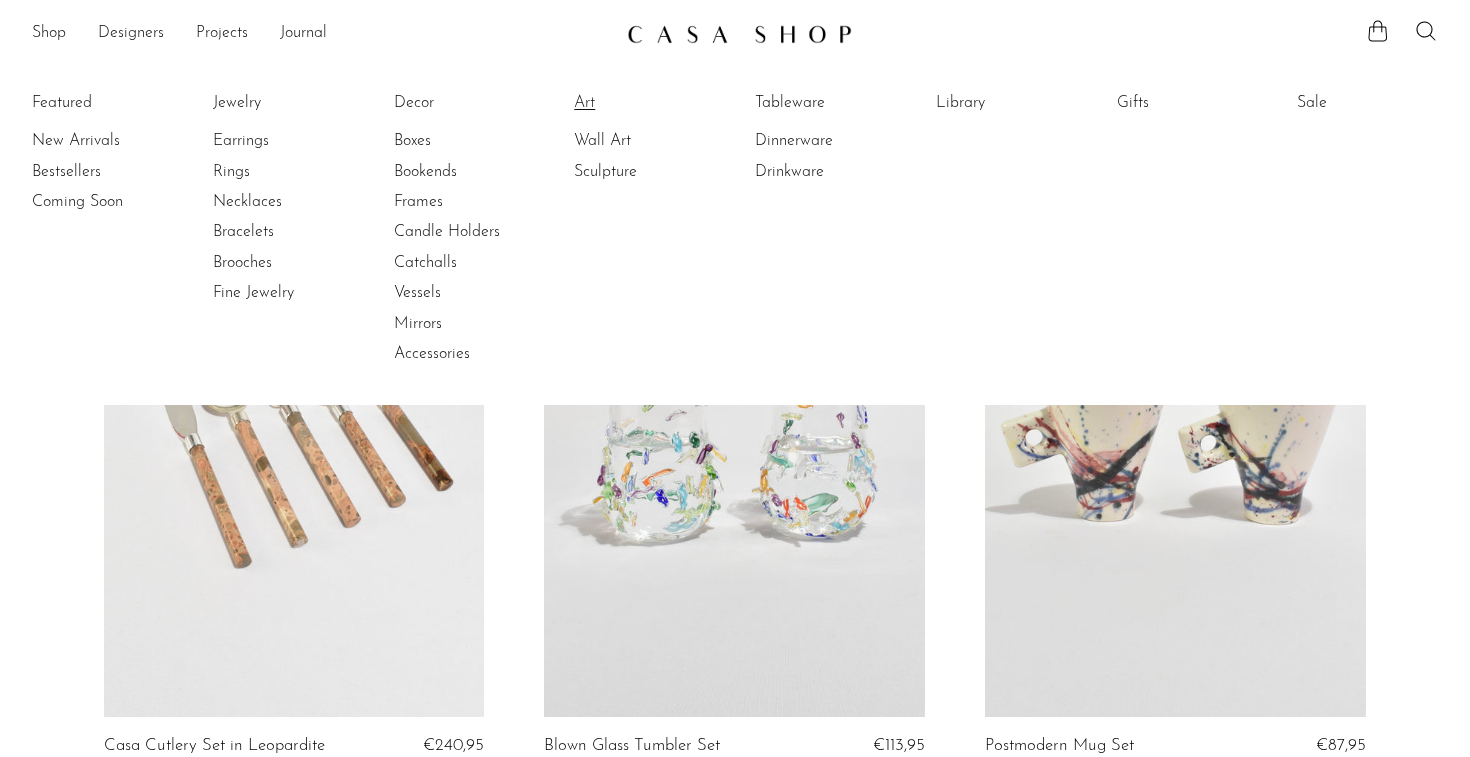 click on "Art" at bounding box center (649, 103) 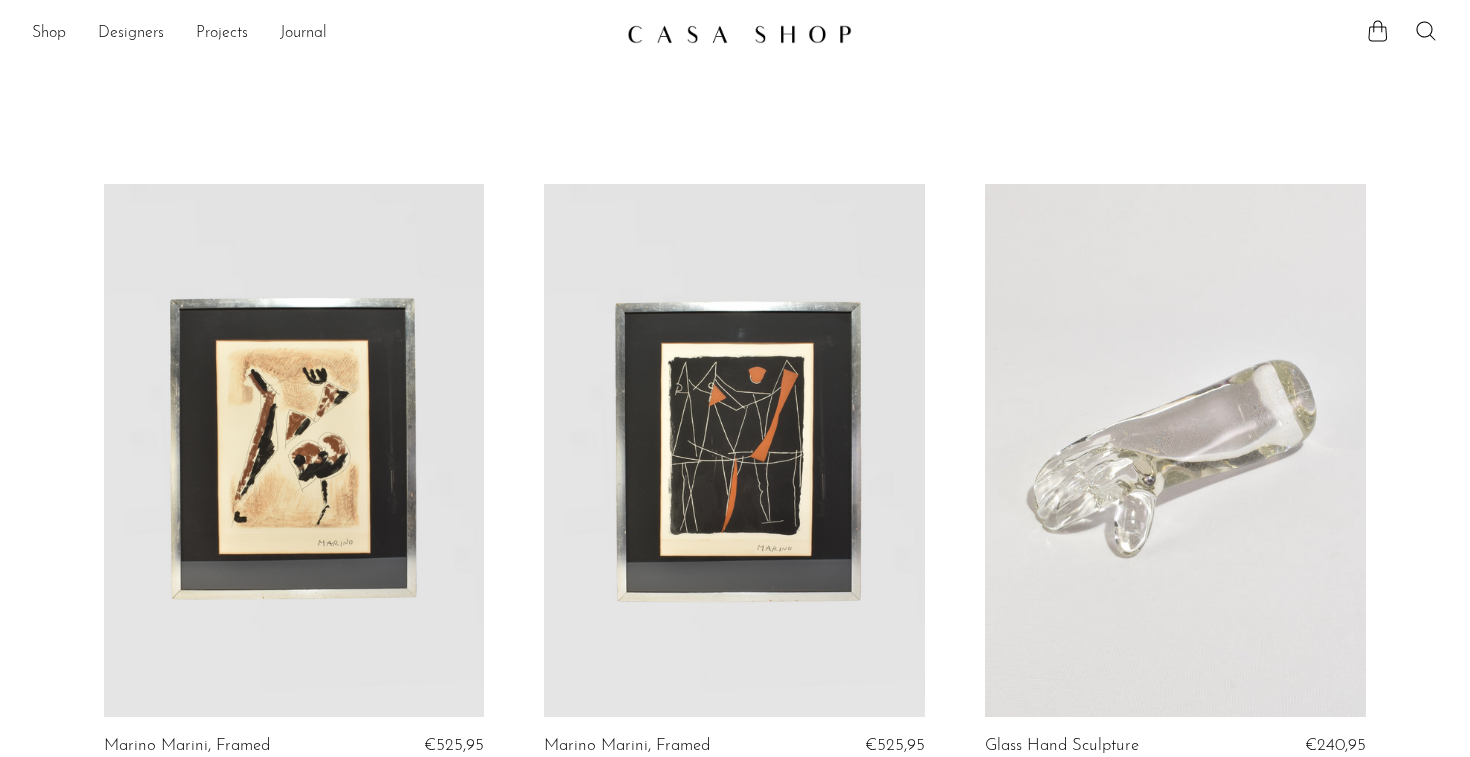 scroll, scrollTop: 0, scrollLeft: 0, axis: both 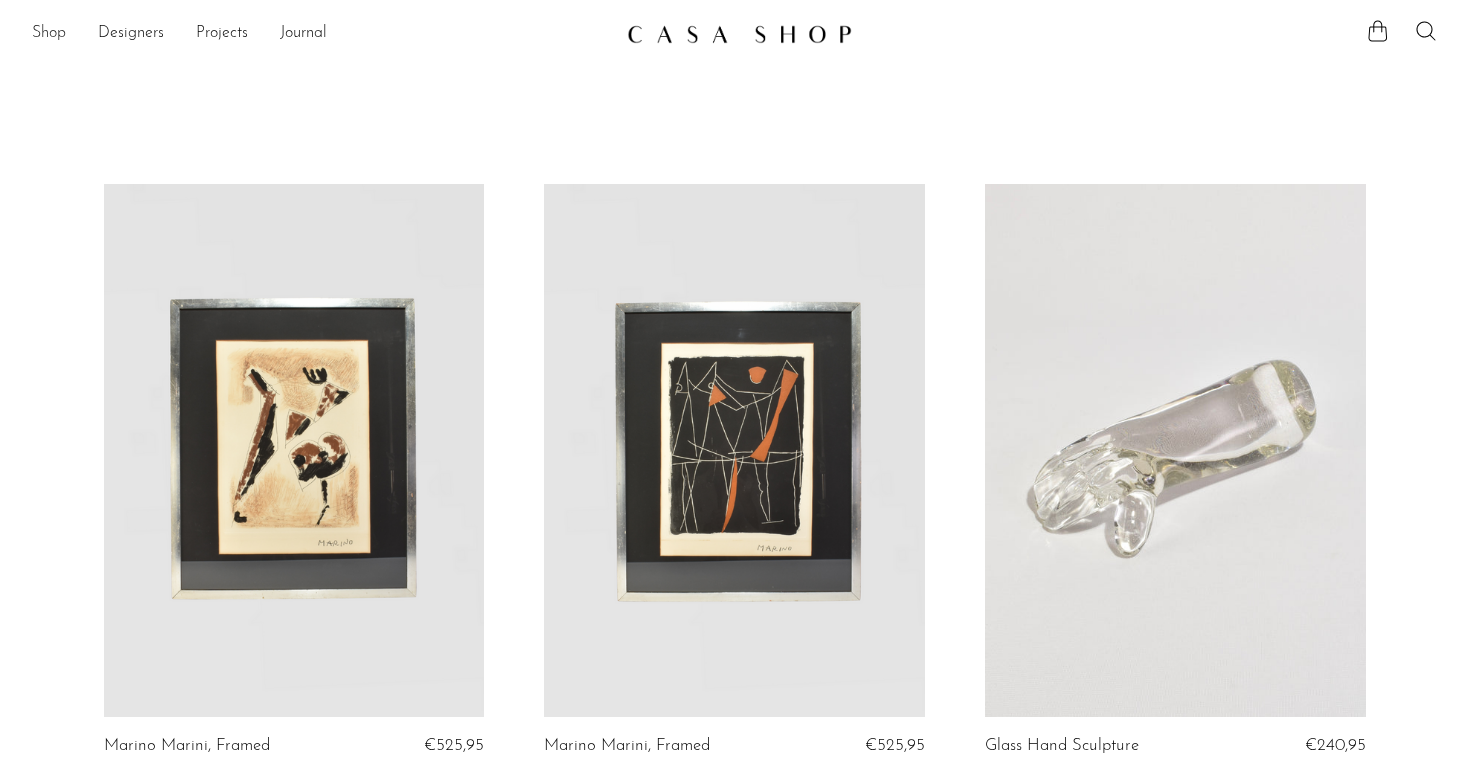 click on "Shop" at bounding box center (49, 34) 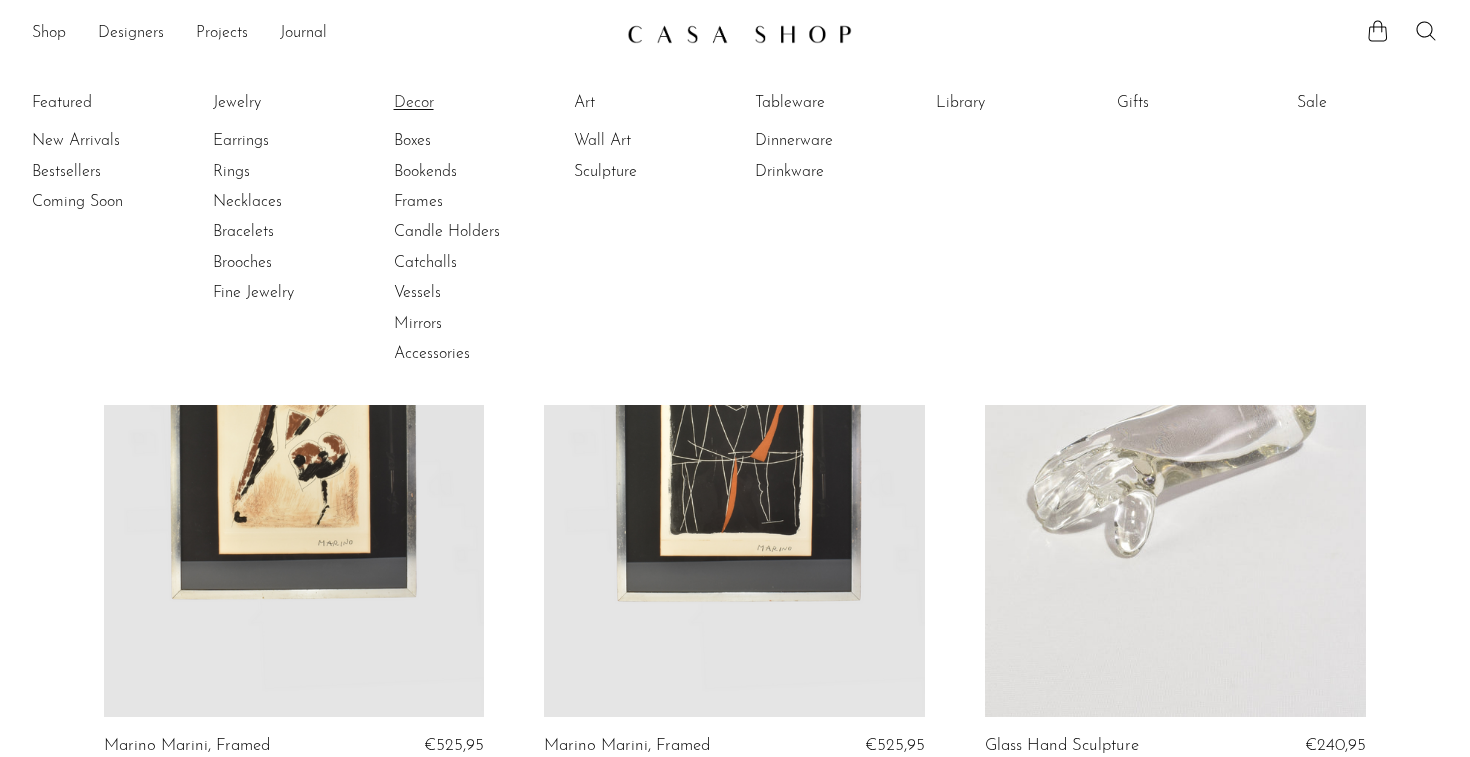 click on "Decor" at bounding box center (469, 103) 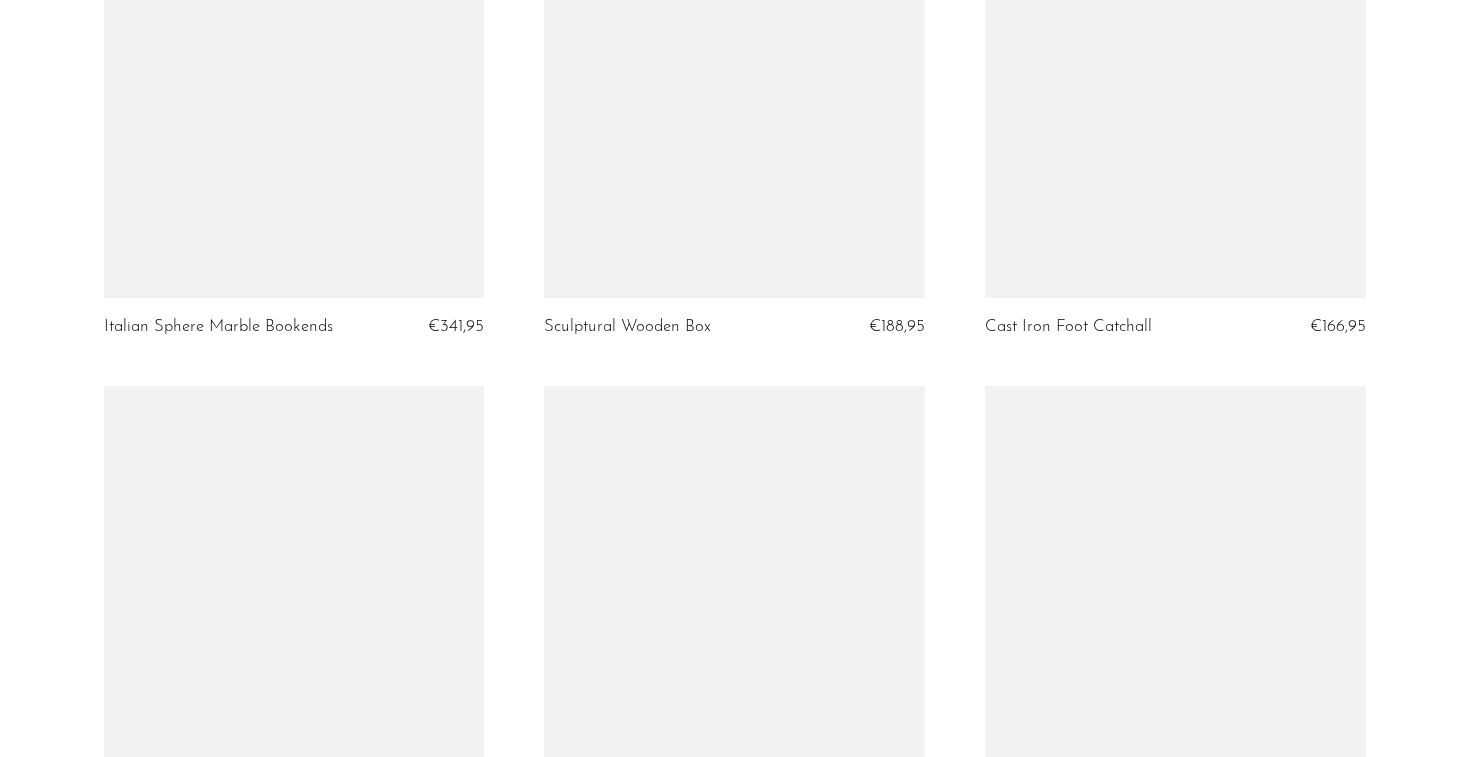 scroll, scrollTop: 7197, scrollLeft: 0, axis: vertical 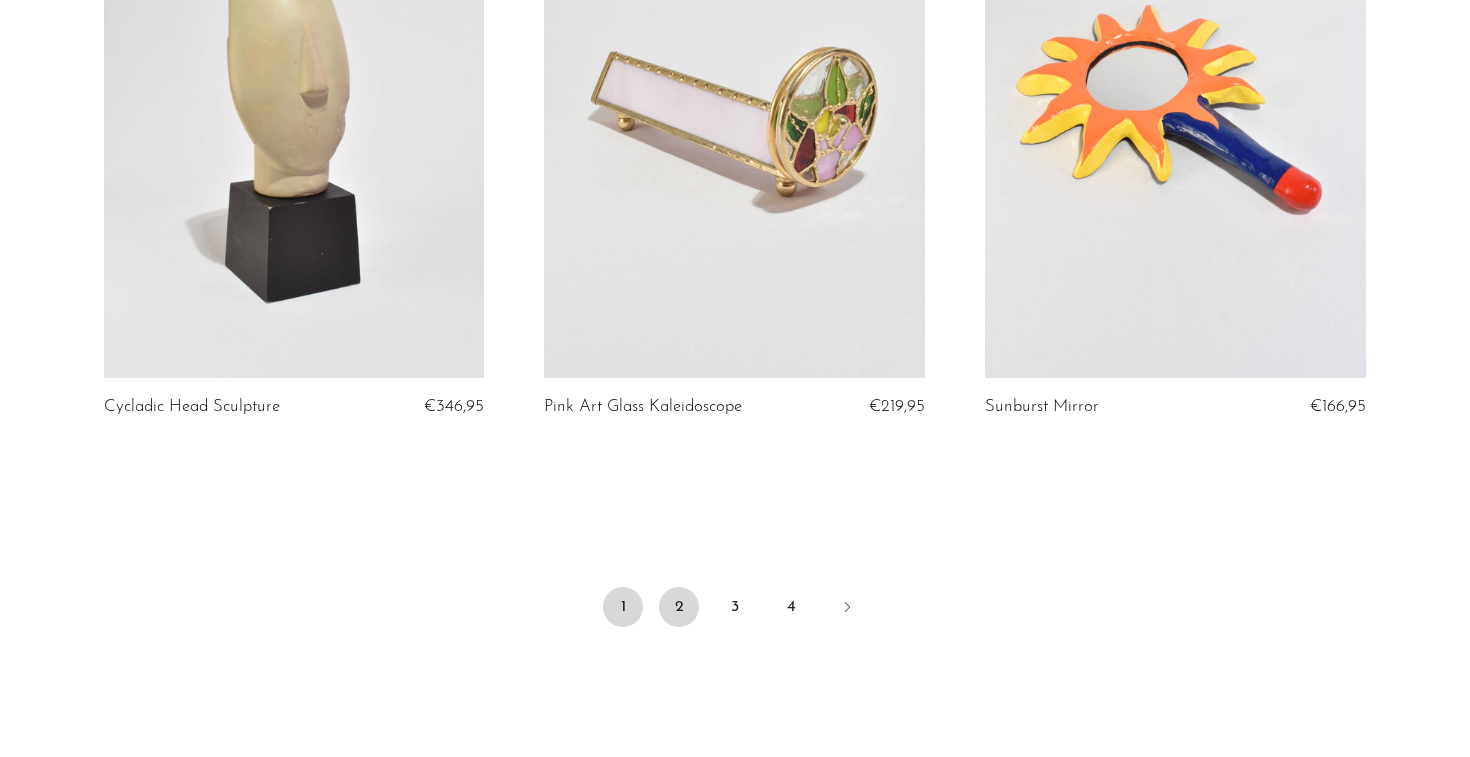 click on "2" at bounding box center (679, 607) 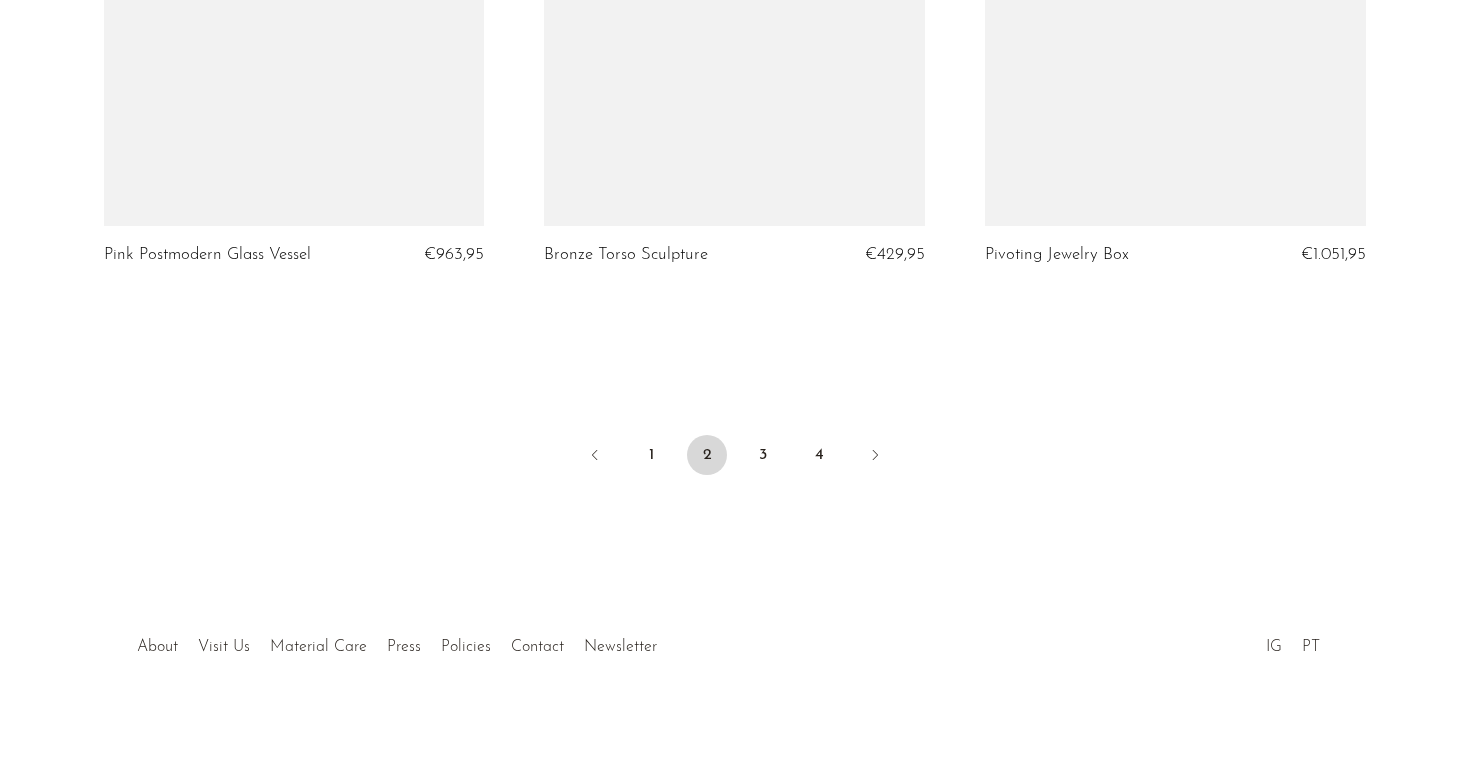 scroll, scrollTop: 7348, scrollLeft: 0, axis: vertical 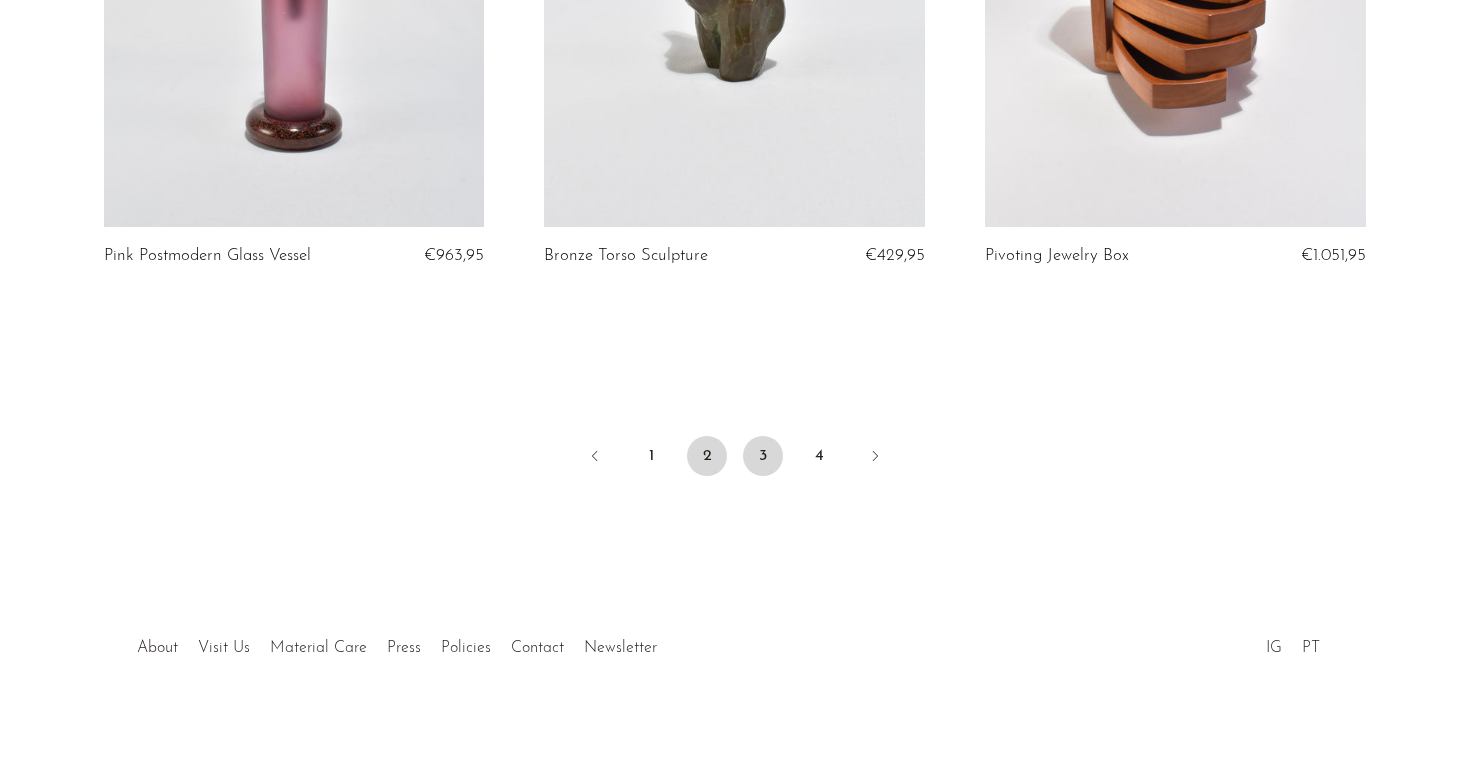 click on "3" at bounding box center [763, 456] 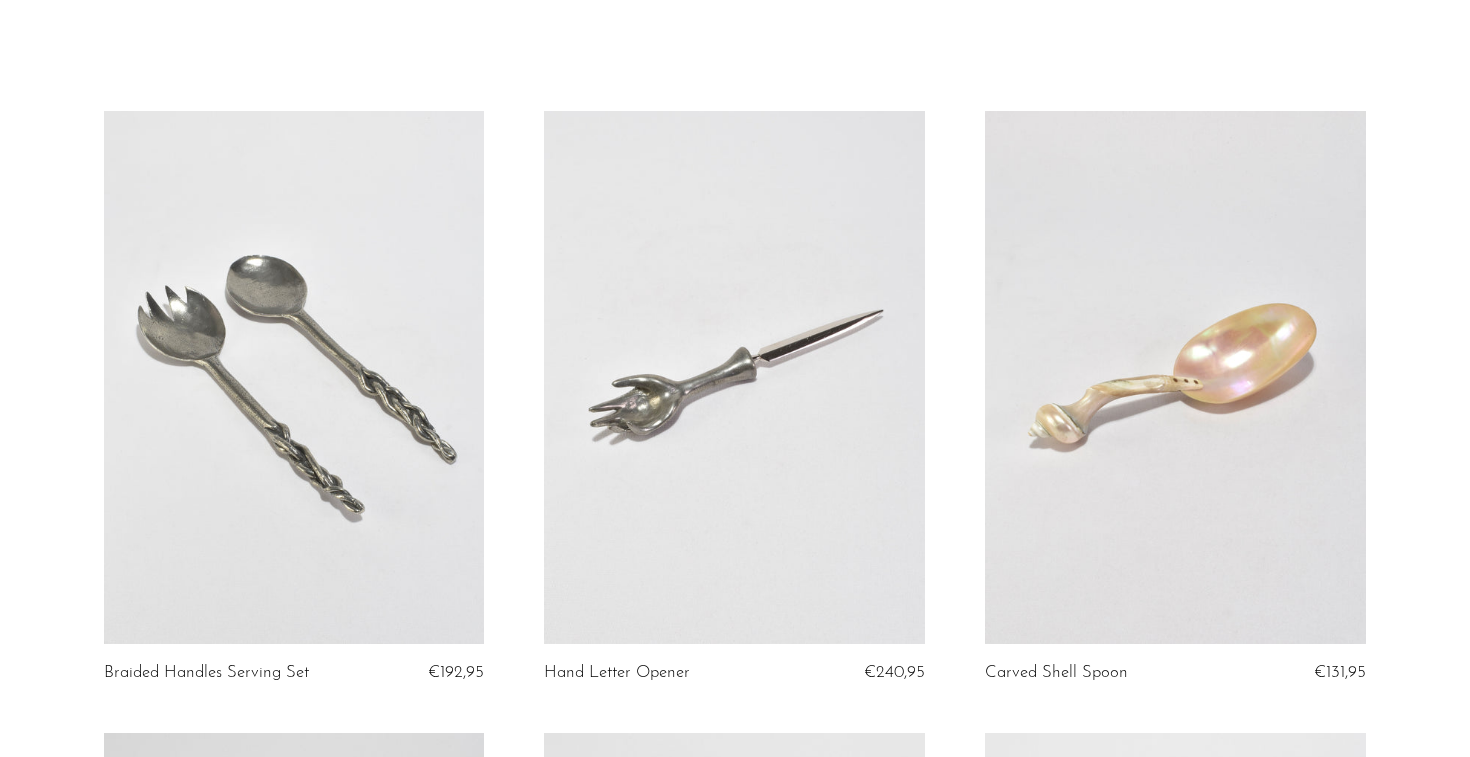 scroll, scrollTop: 75, scrollLeft: 0, axis: vertical 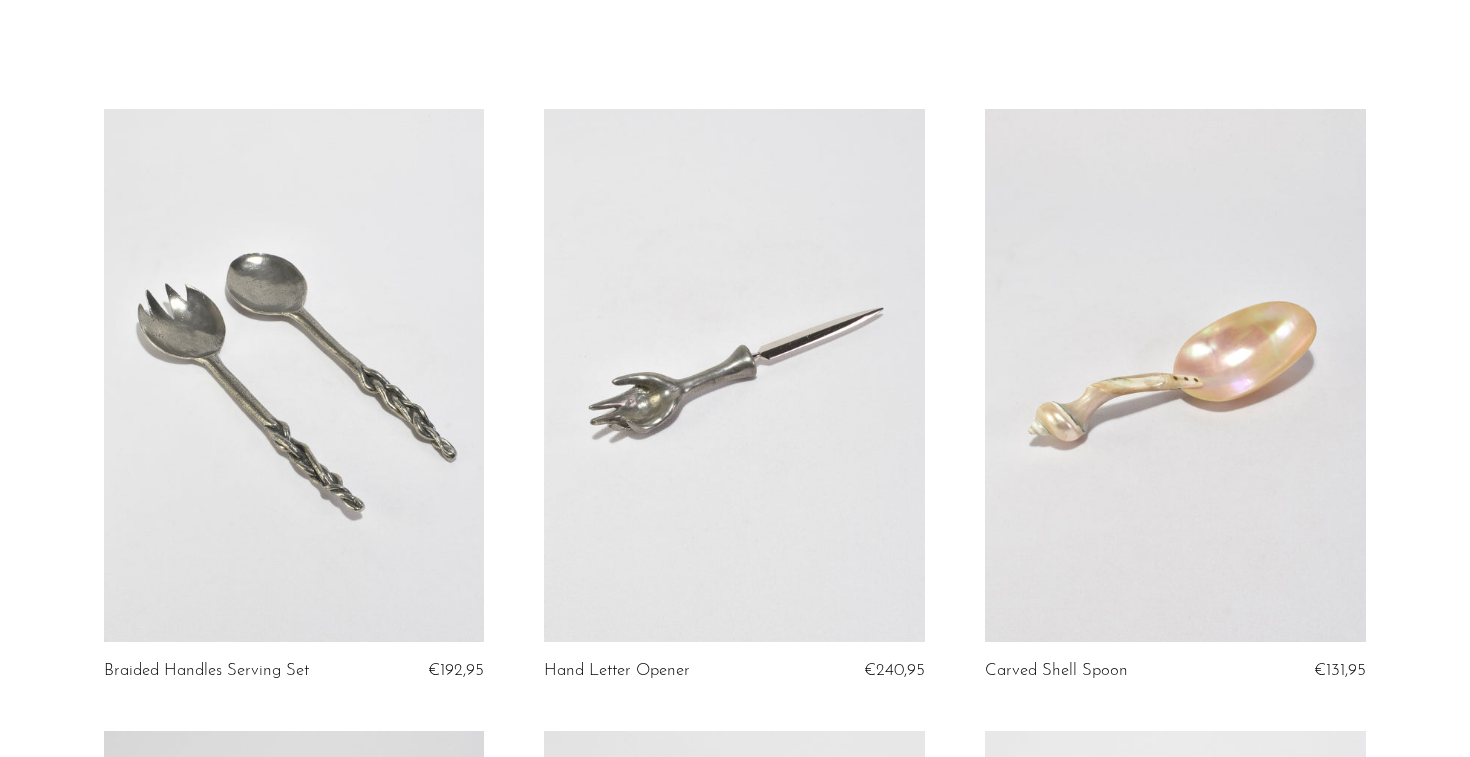 click at bounding box center [294, 375] 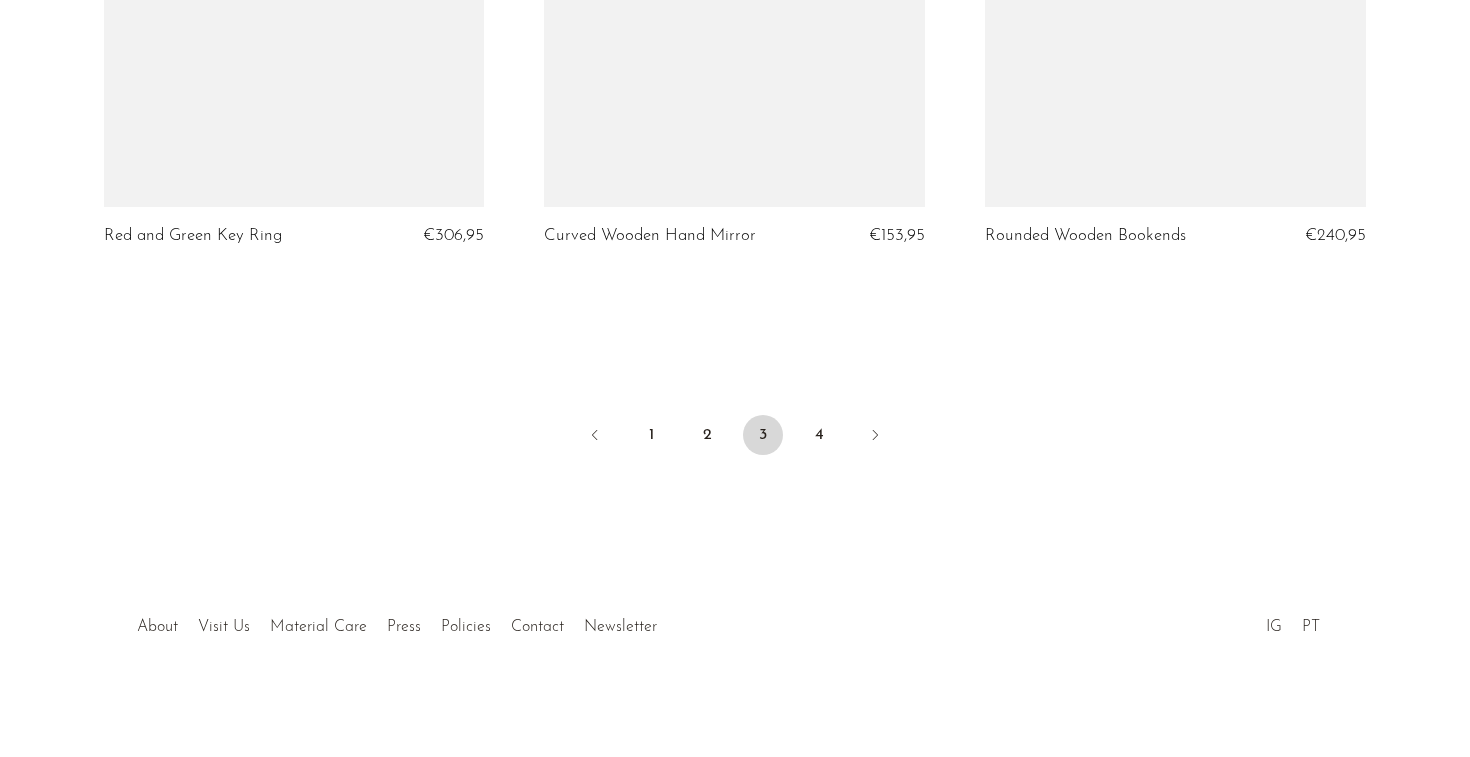 scroll, scrollTop: 7348, scrollLeft: 0, axis: vertical 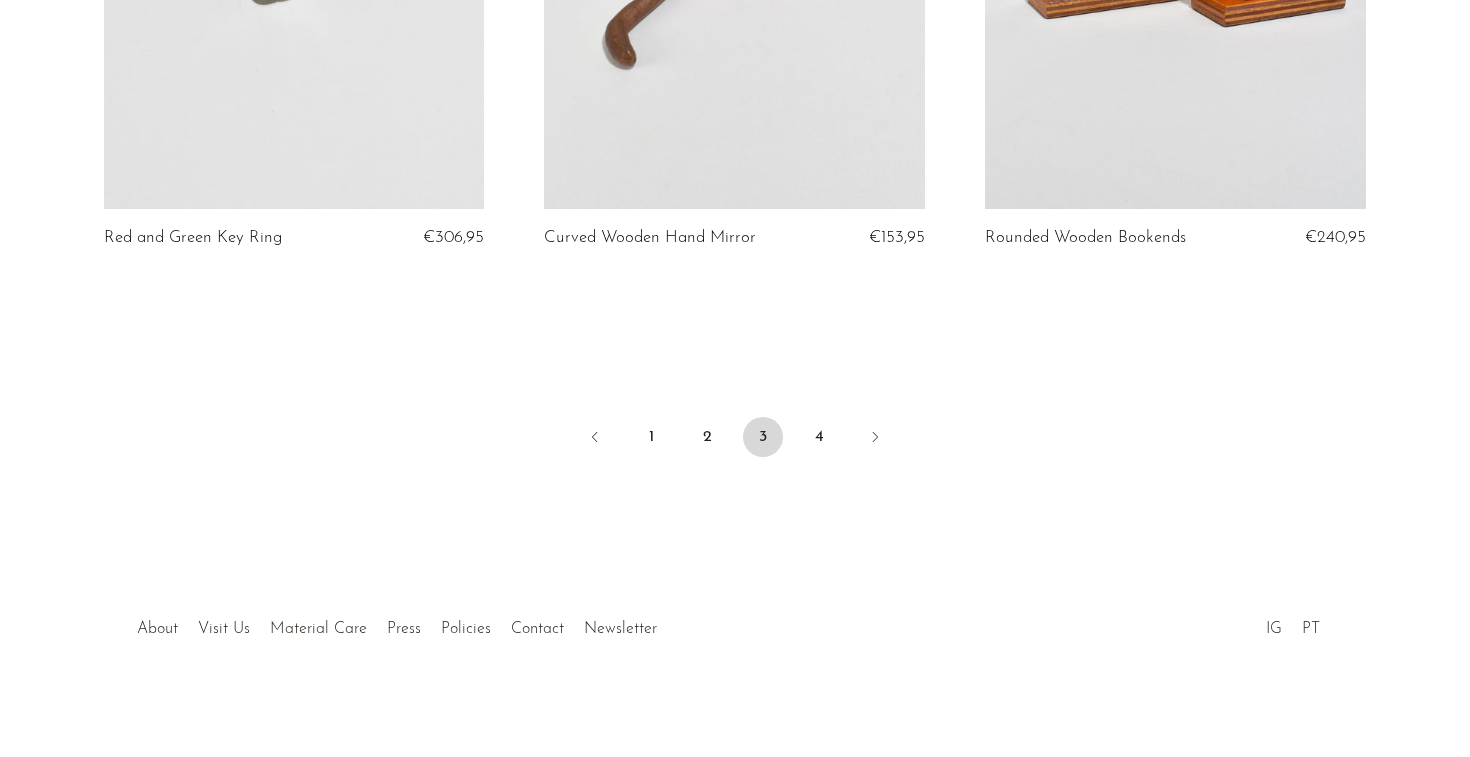click on "Shop
Featured
New Arrivals
Bestsellers" at bounding box center [735, -3293] 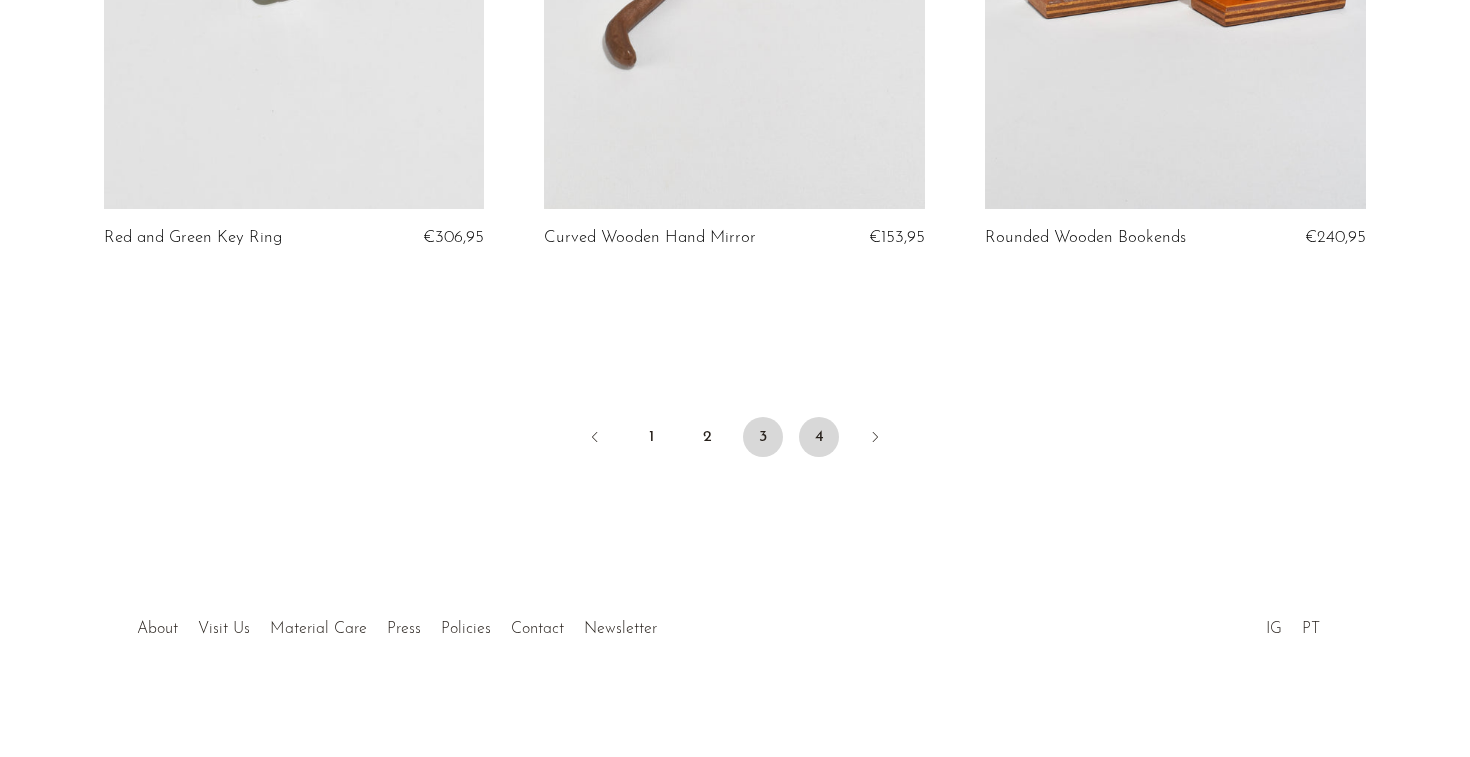 click on "4" at bounding box center [819, 437] 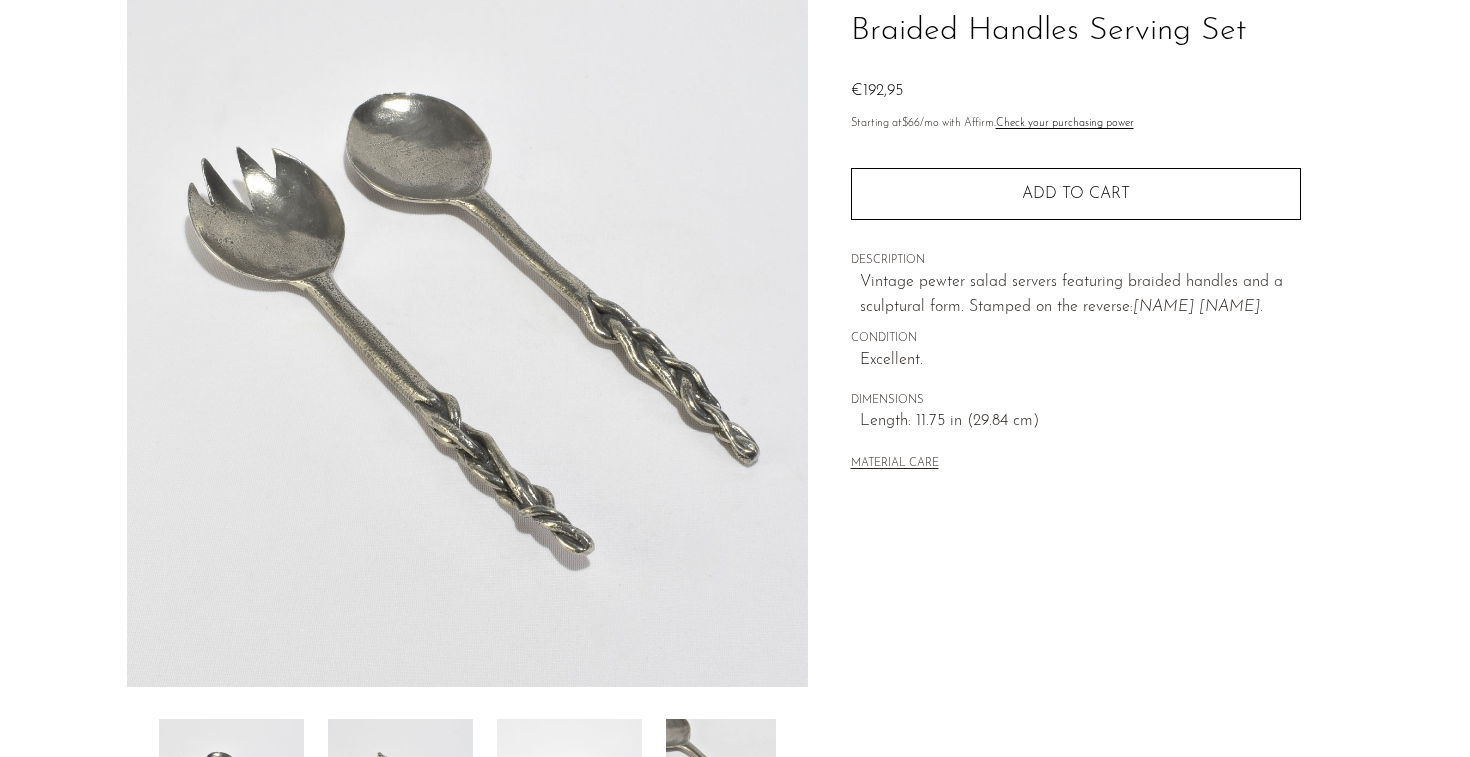 scroll, scrollTop: 170, scrollLeft: 0, axis: vertical 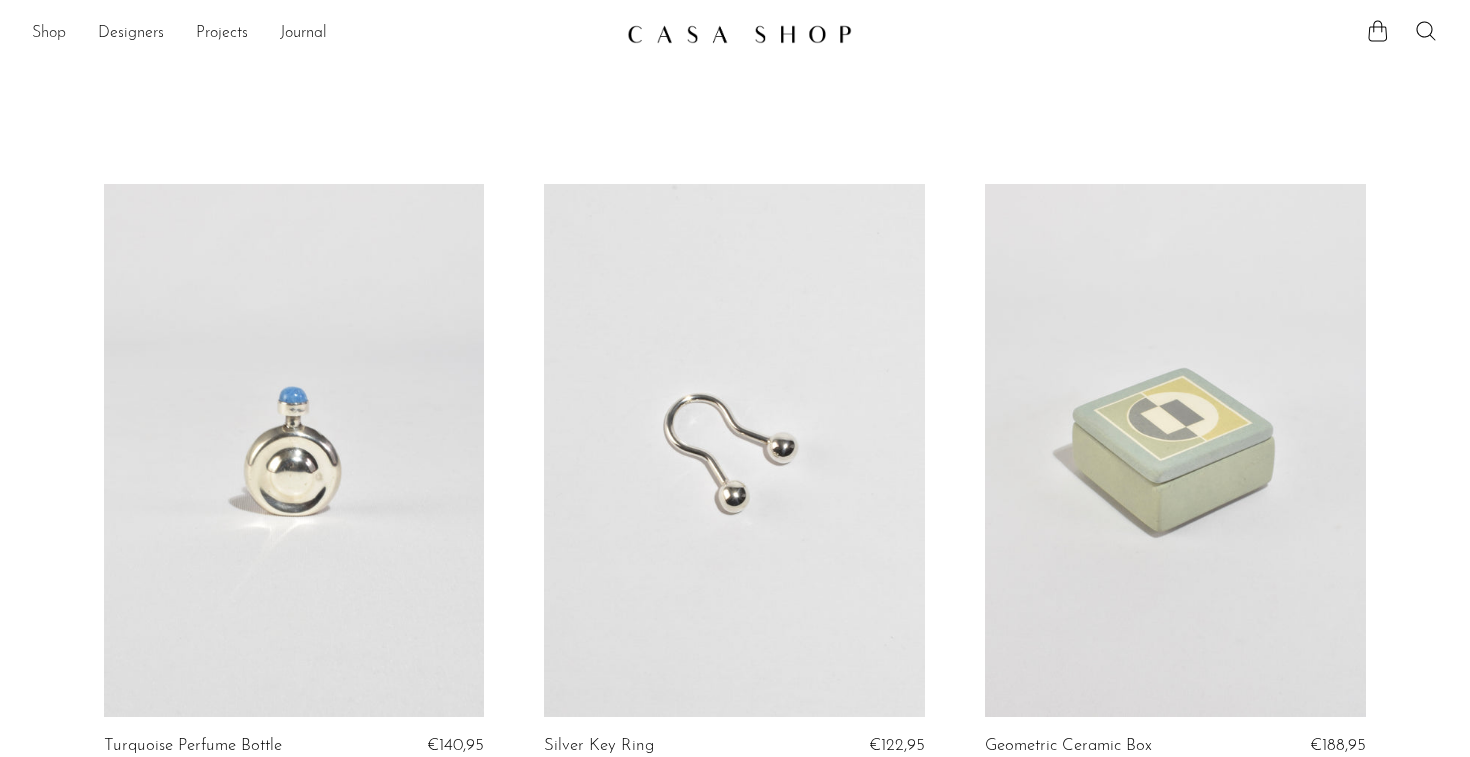 click on "Shop" at bounding box center [49, 34] 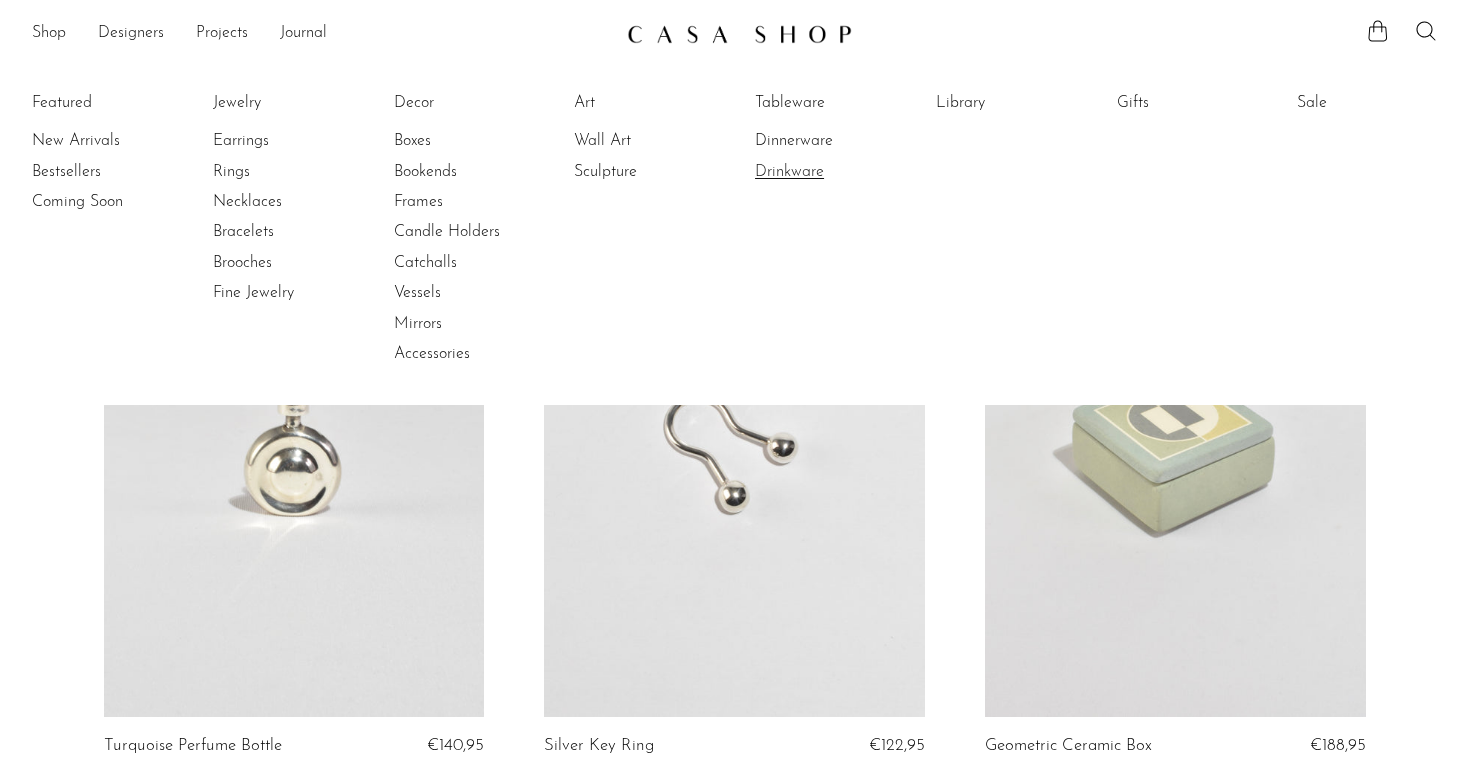 click on "Drinkware" at bounding box center (830, 172) 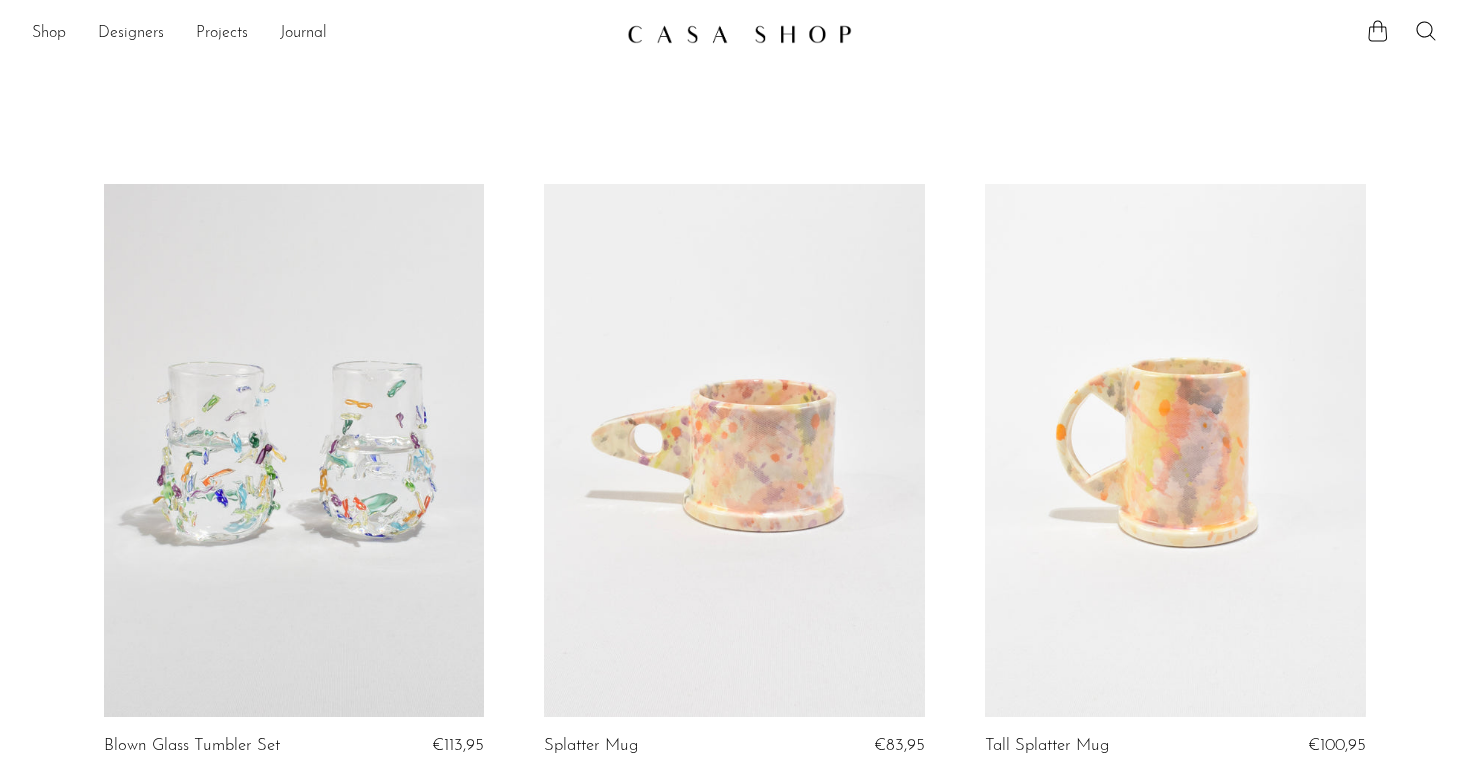 scroll, scrollTop: 0, scrollLeft: 0, axis: both 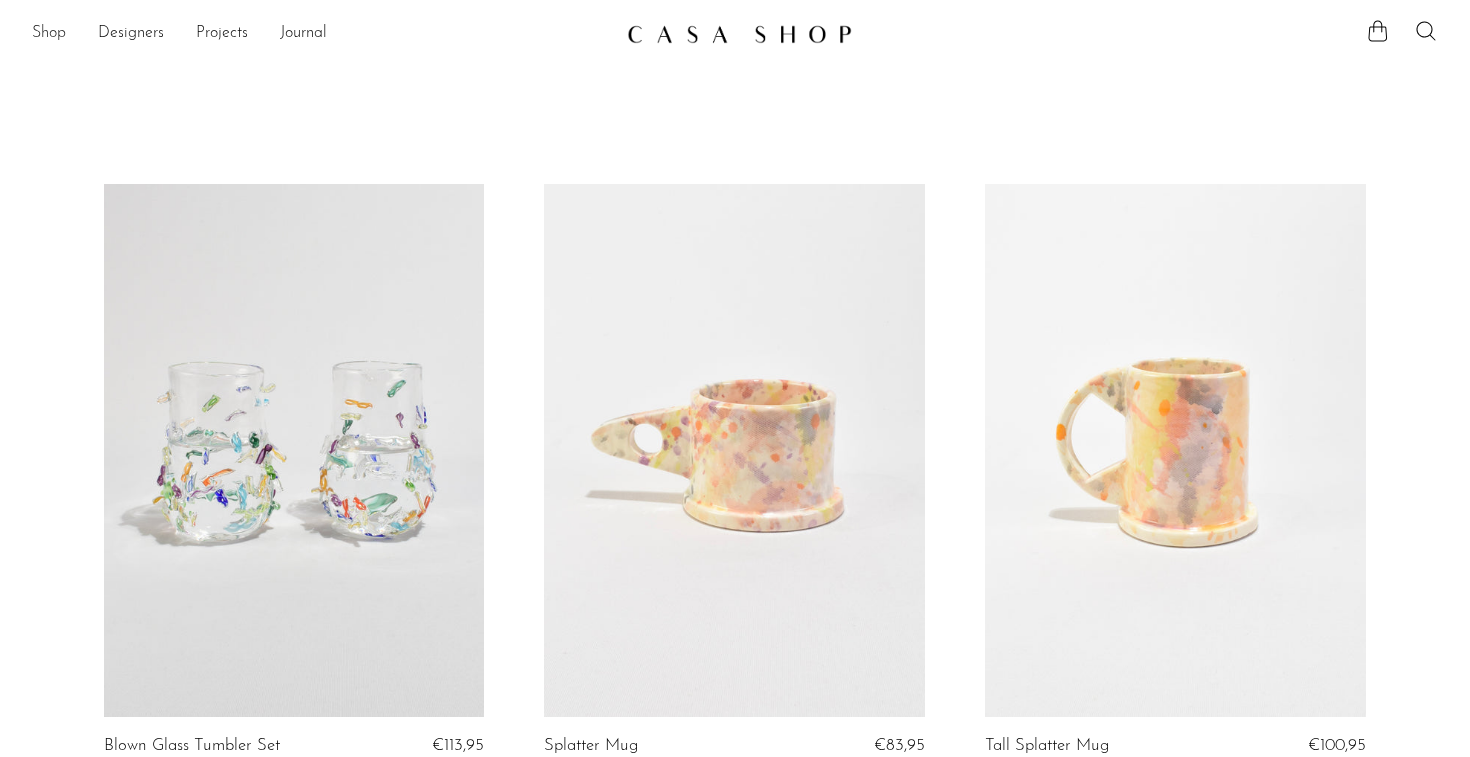 click on "Shop" at bounding box center (49, 34) 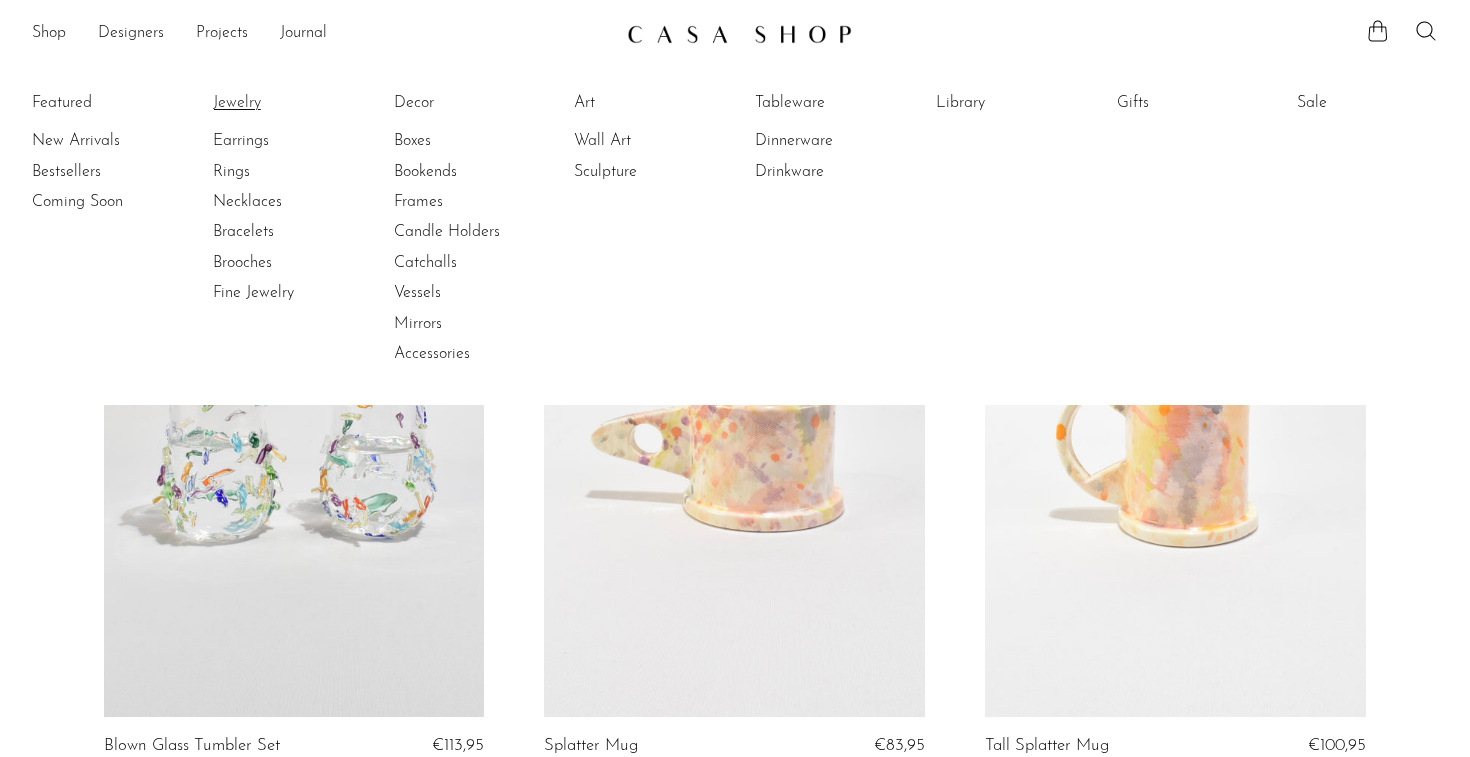 click on "Jewelry" at bounding box center [288, 103] 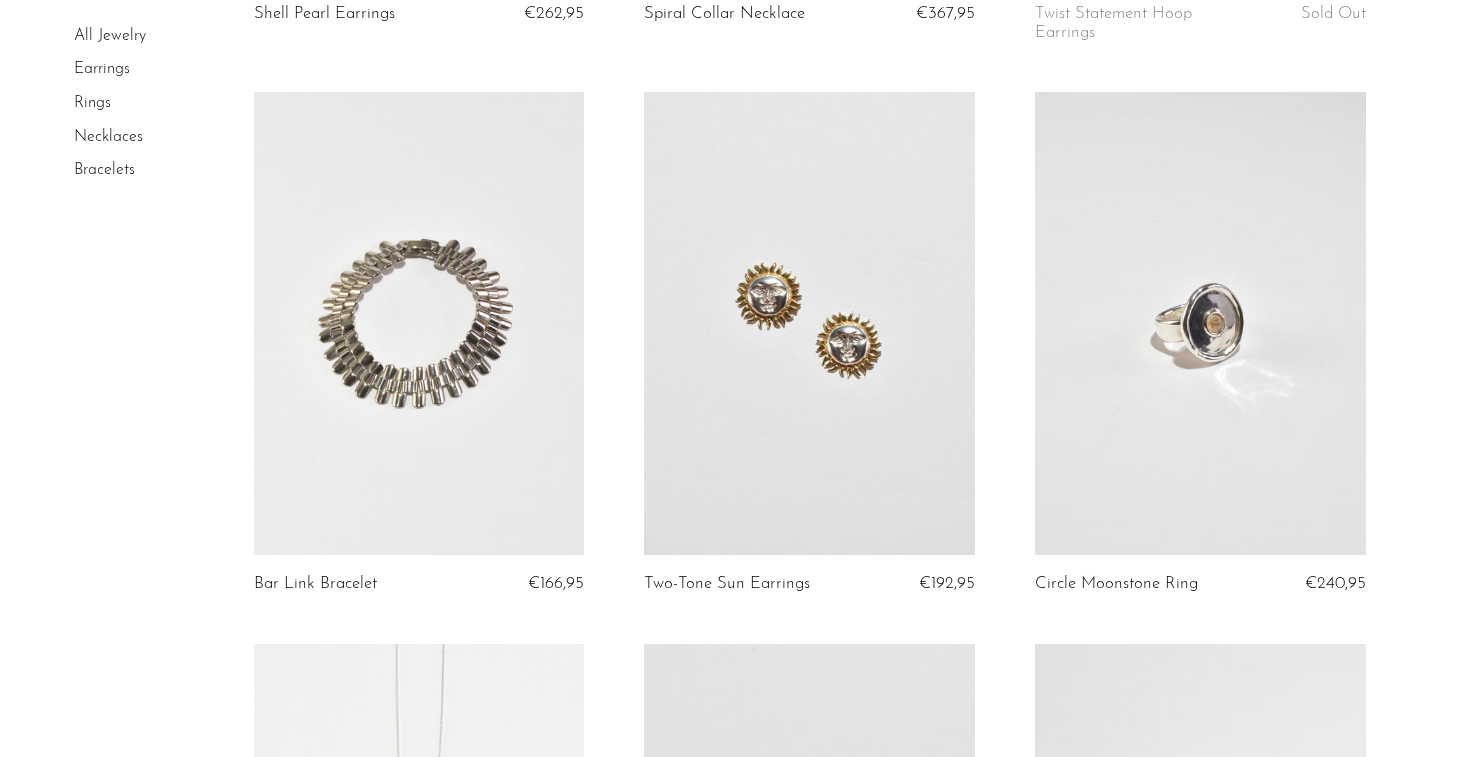 scroll, scrollTop: 4543, scrollLeft: 0, axis: vertical 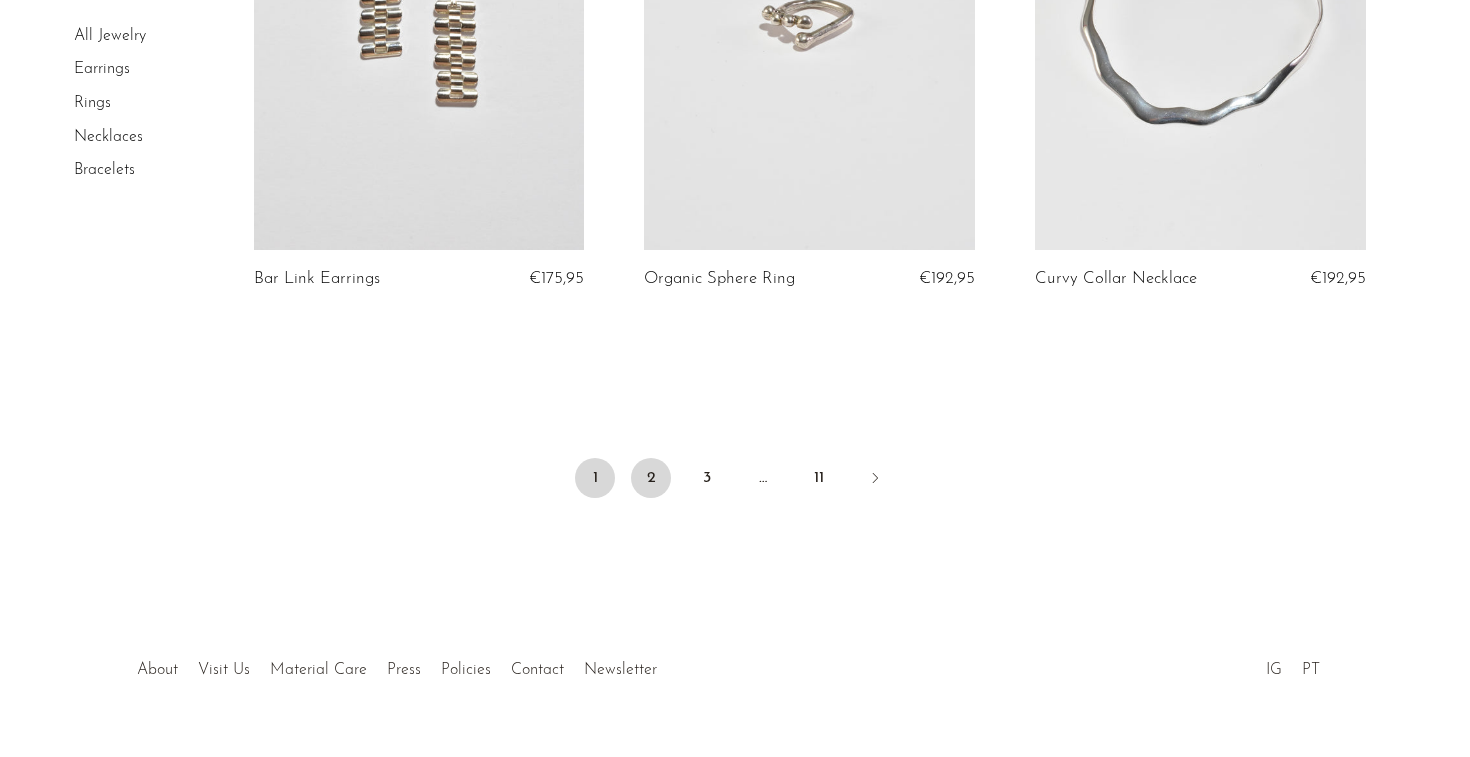 click on "2" at bounding box center (651, 478) 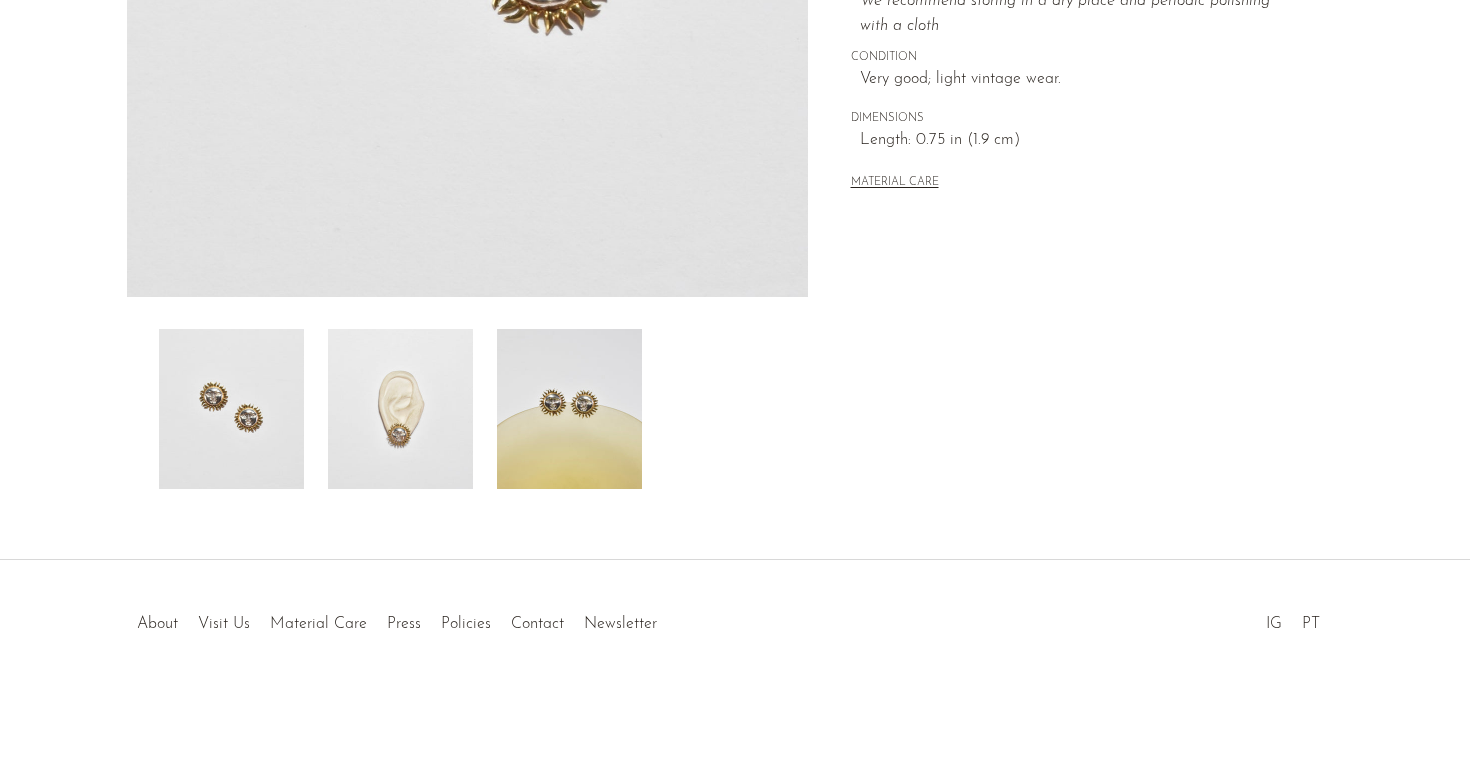 scroll, scrollTop: 545, scrollLeft: 0, axis: vertical 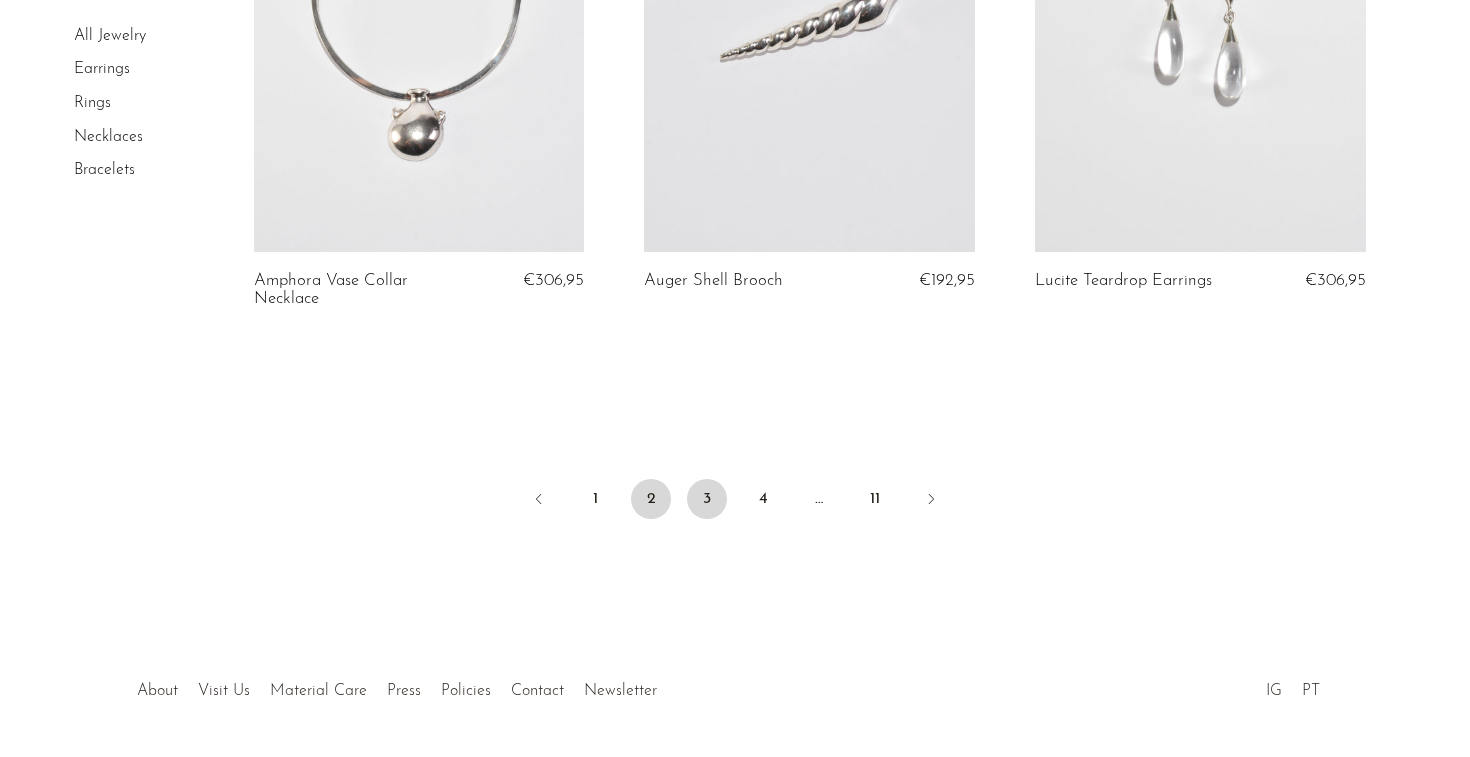 click on "3" at bounding box center [707, 499] 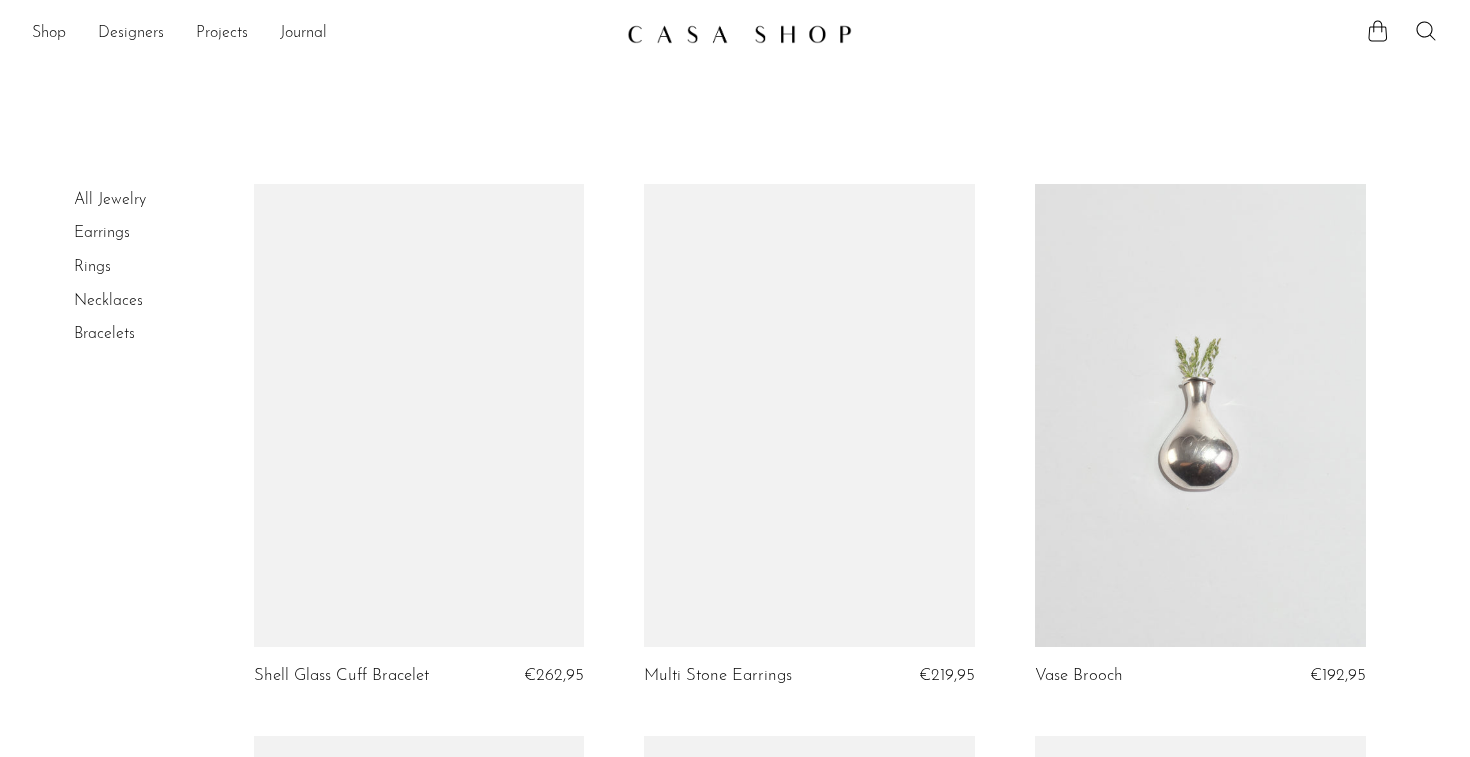scroll, scrollTop: 0, scrollLeft: 0, axis: both 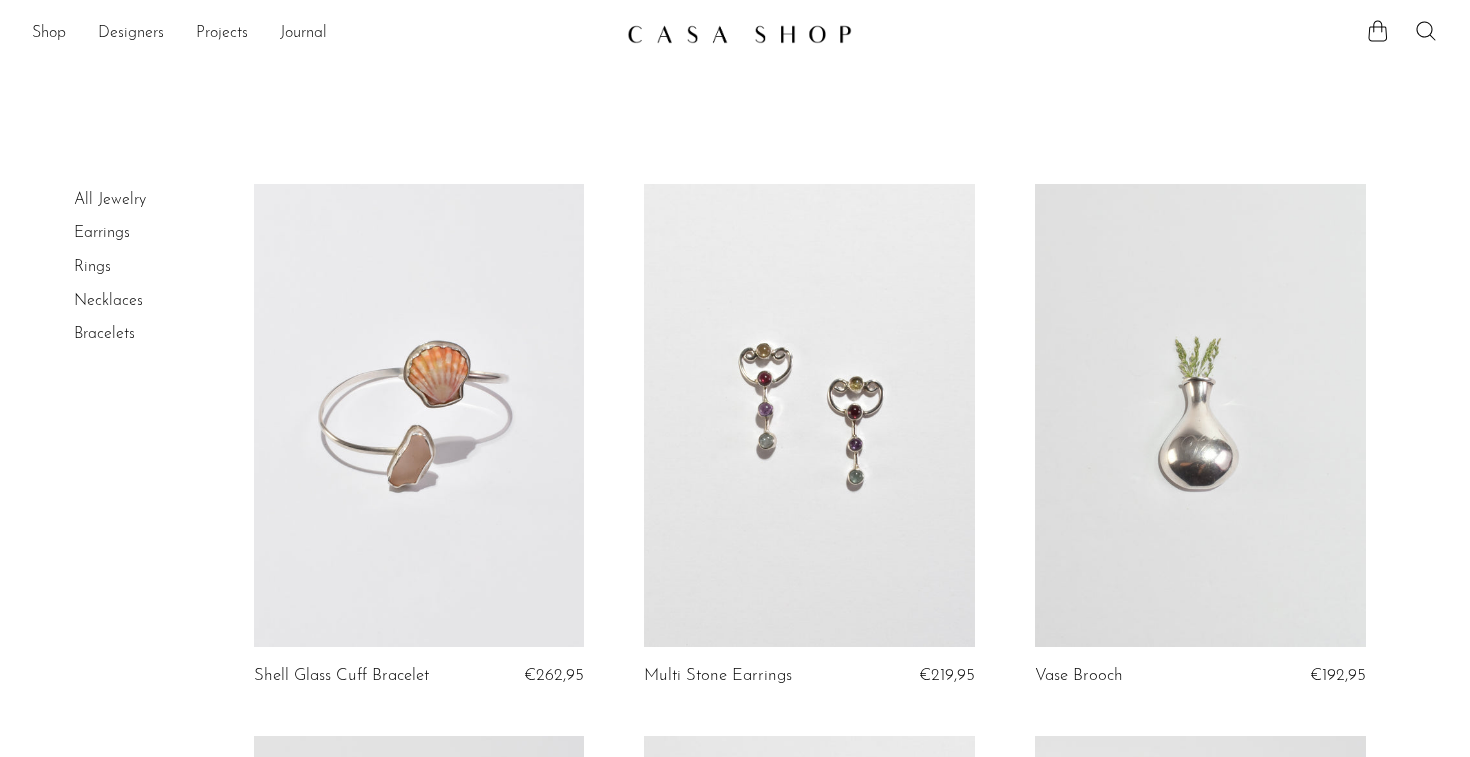 click at bounding box center (735, 34) 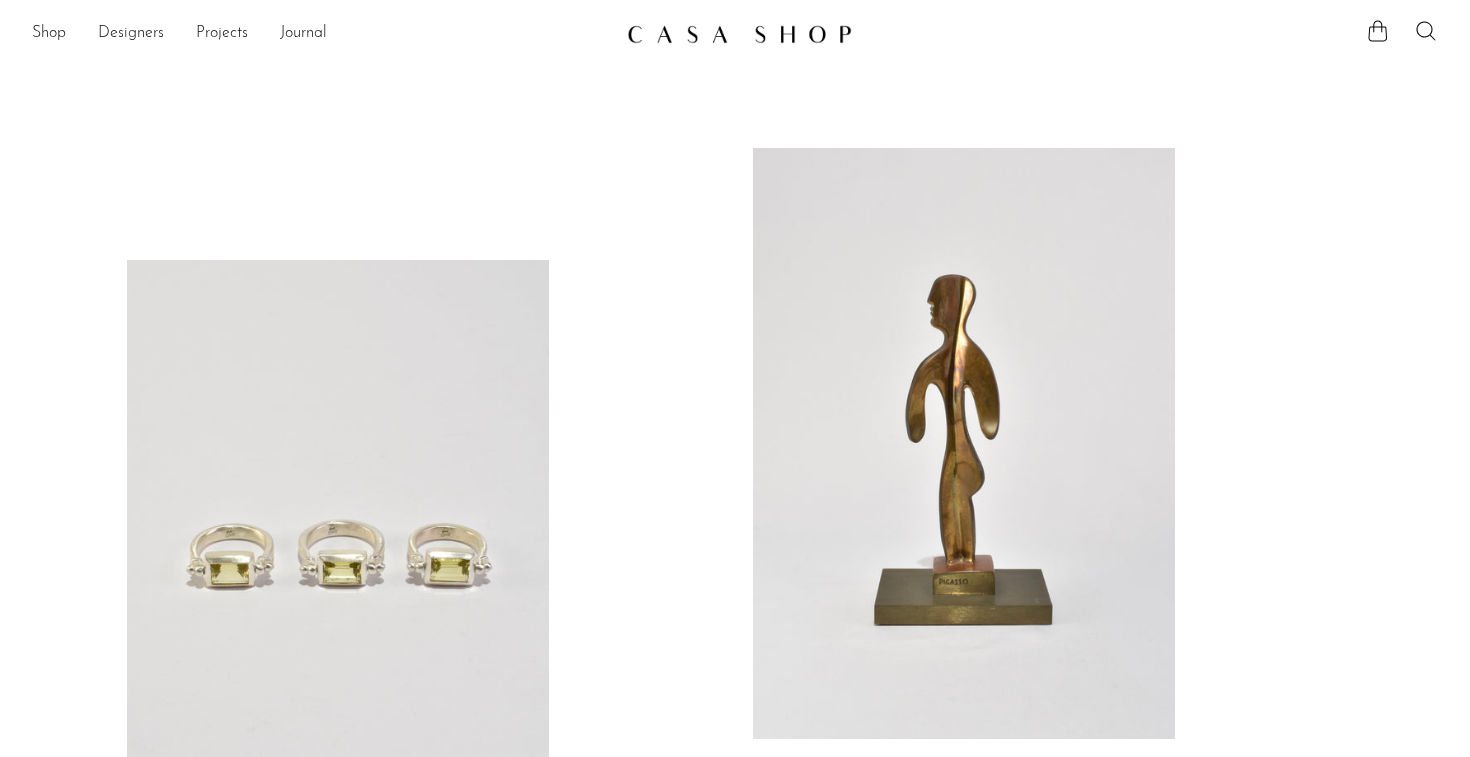scroll, scrollTop: 0, scrollLeft: 0, axis: both 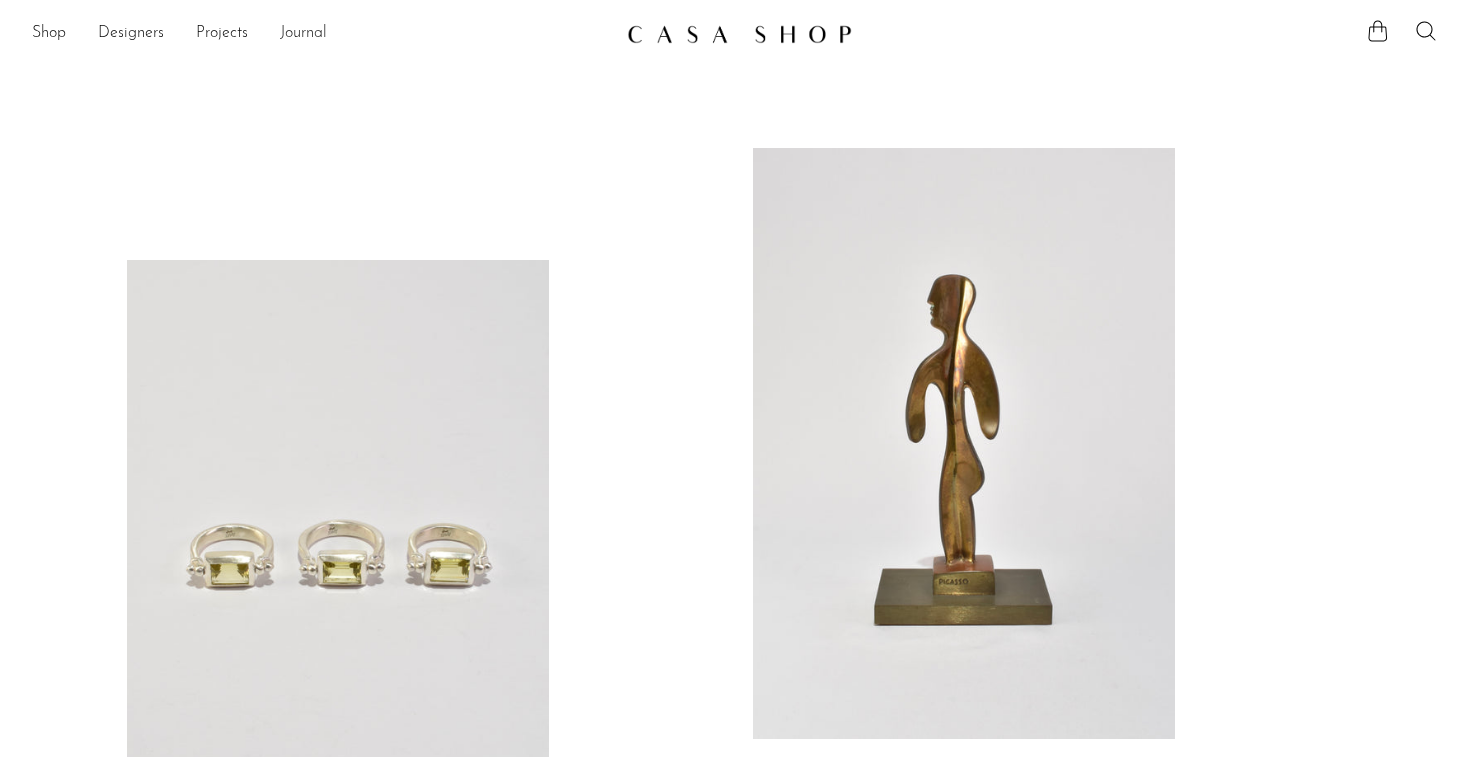click on "Journal" at bounding box center (303, 34) 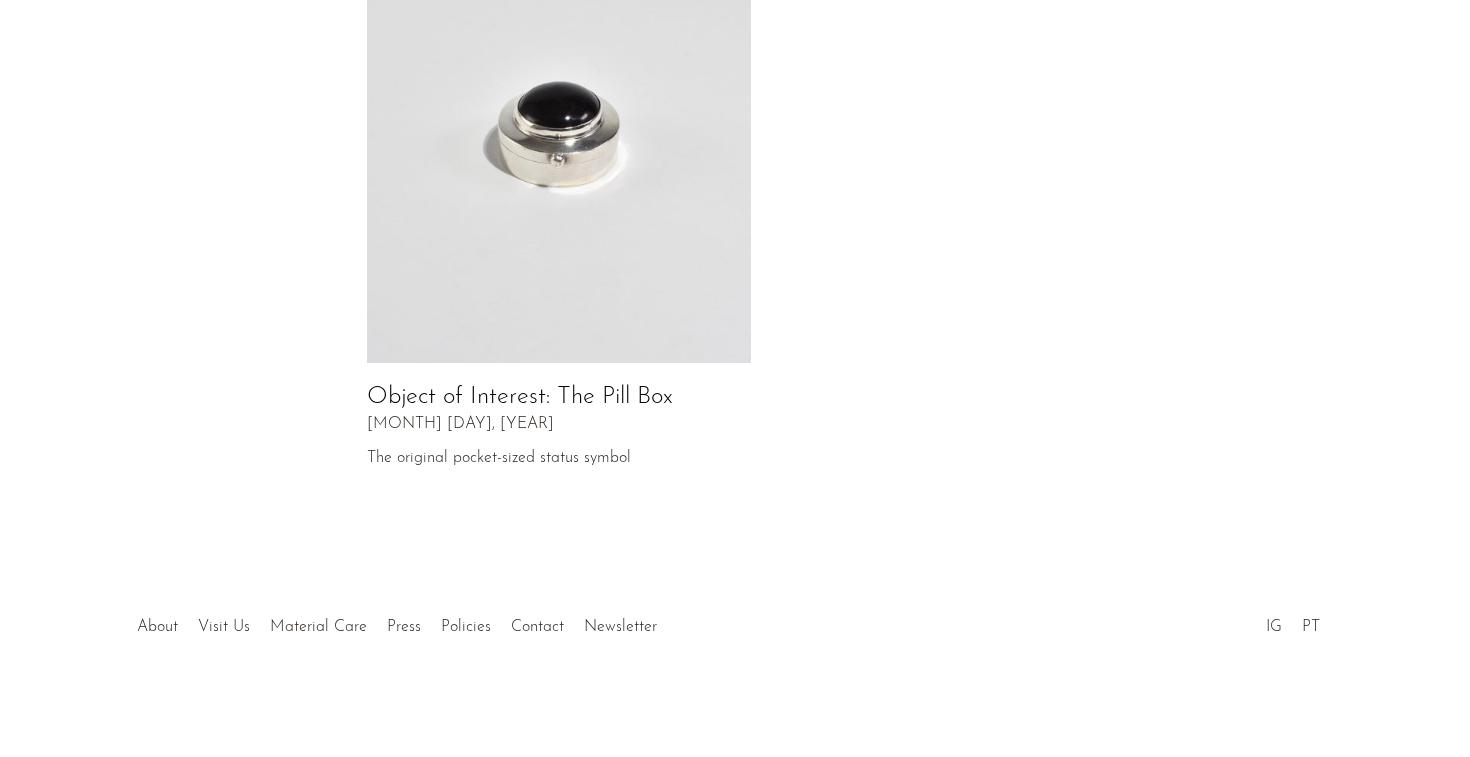scroll, scrollTop: 1089, scrollLeft: 0, axis: vertical 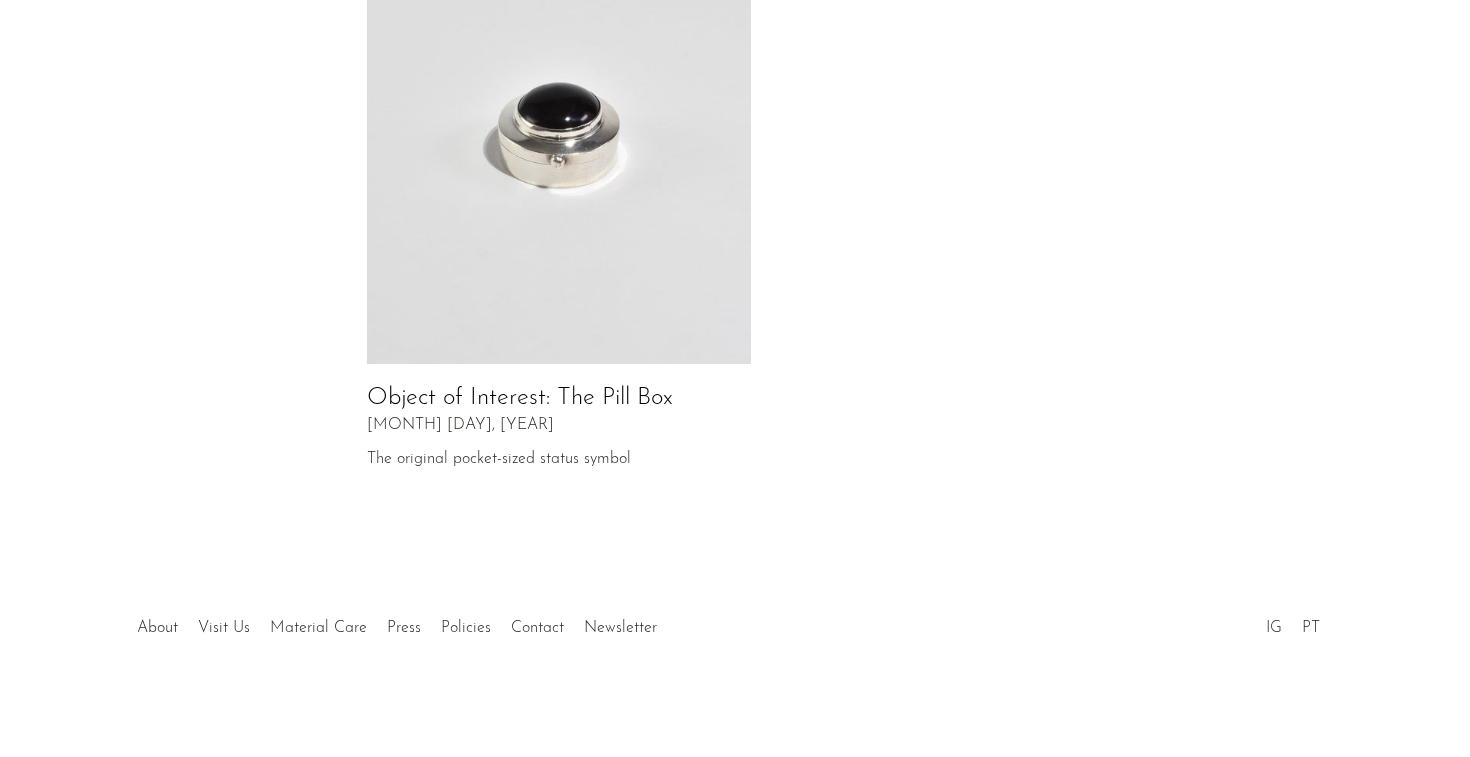 click on "Object of Interest: The Pill Box" at bounding box center (520, 398) 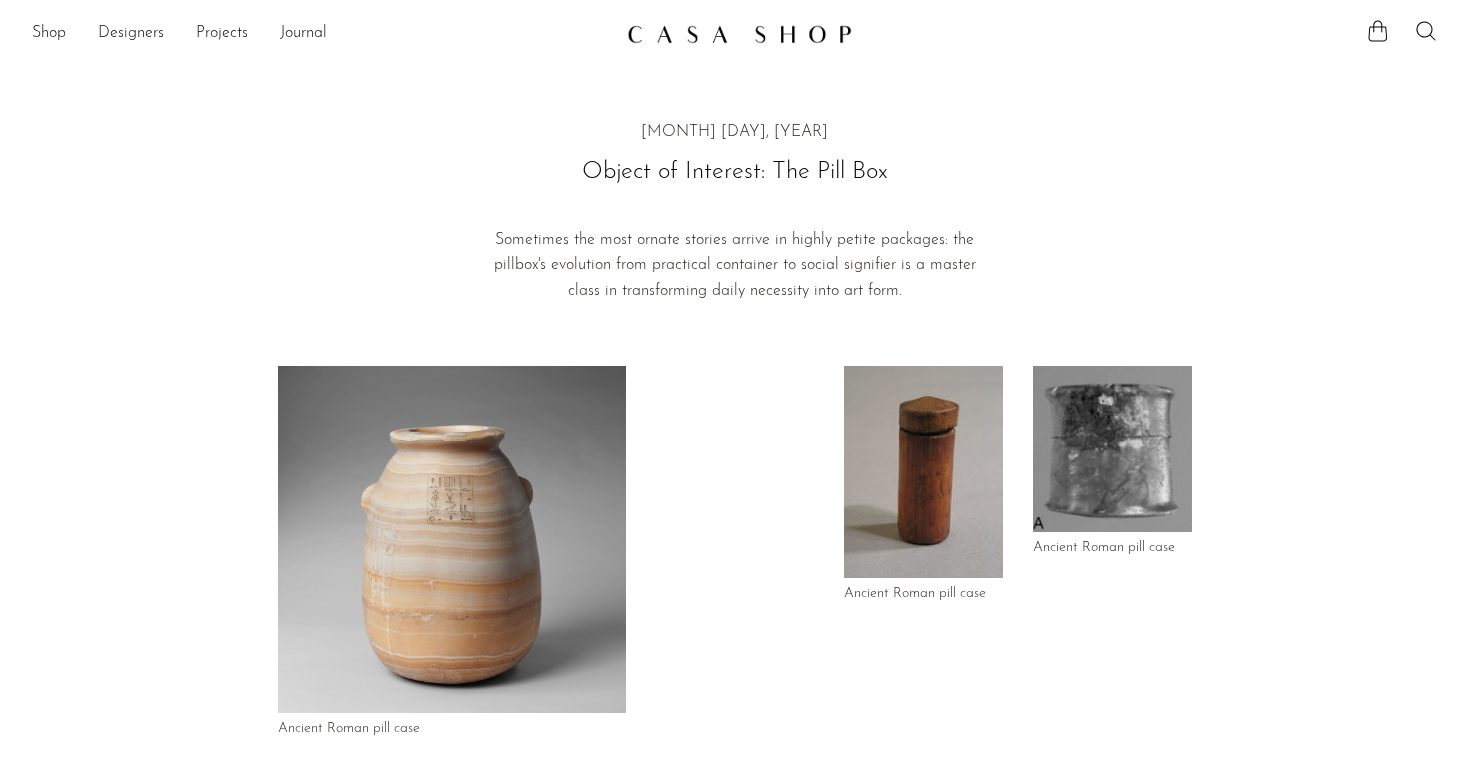 scroll, scrollTop: 0, scrollLeft: 0, axis: both 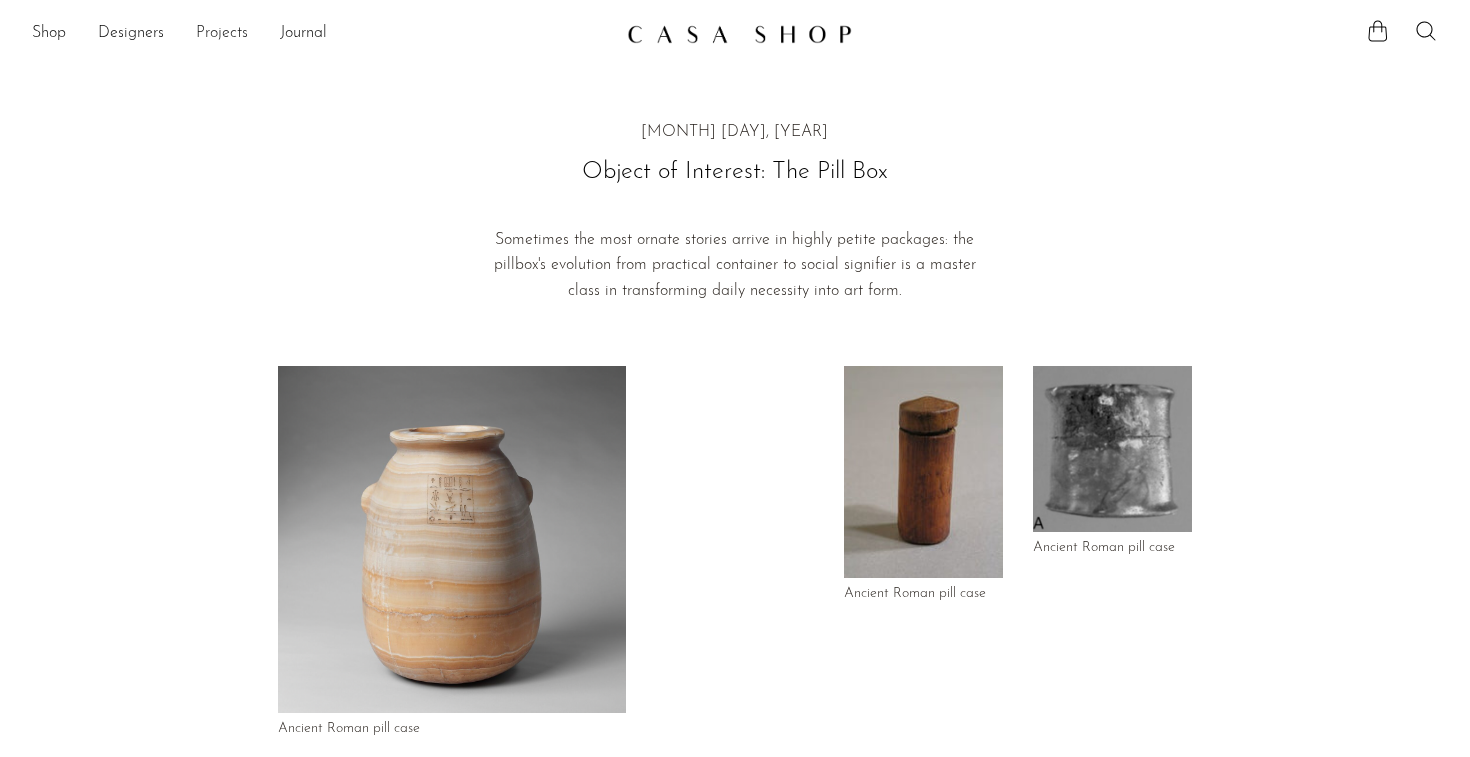 click on "Projects" at bounding box center (222, 34) 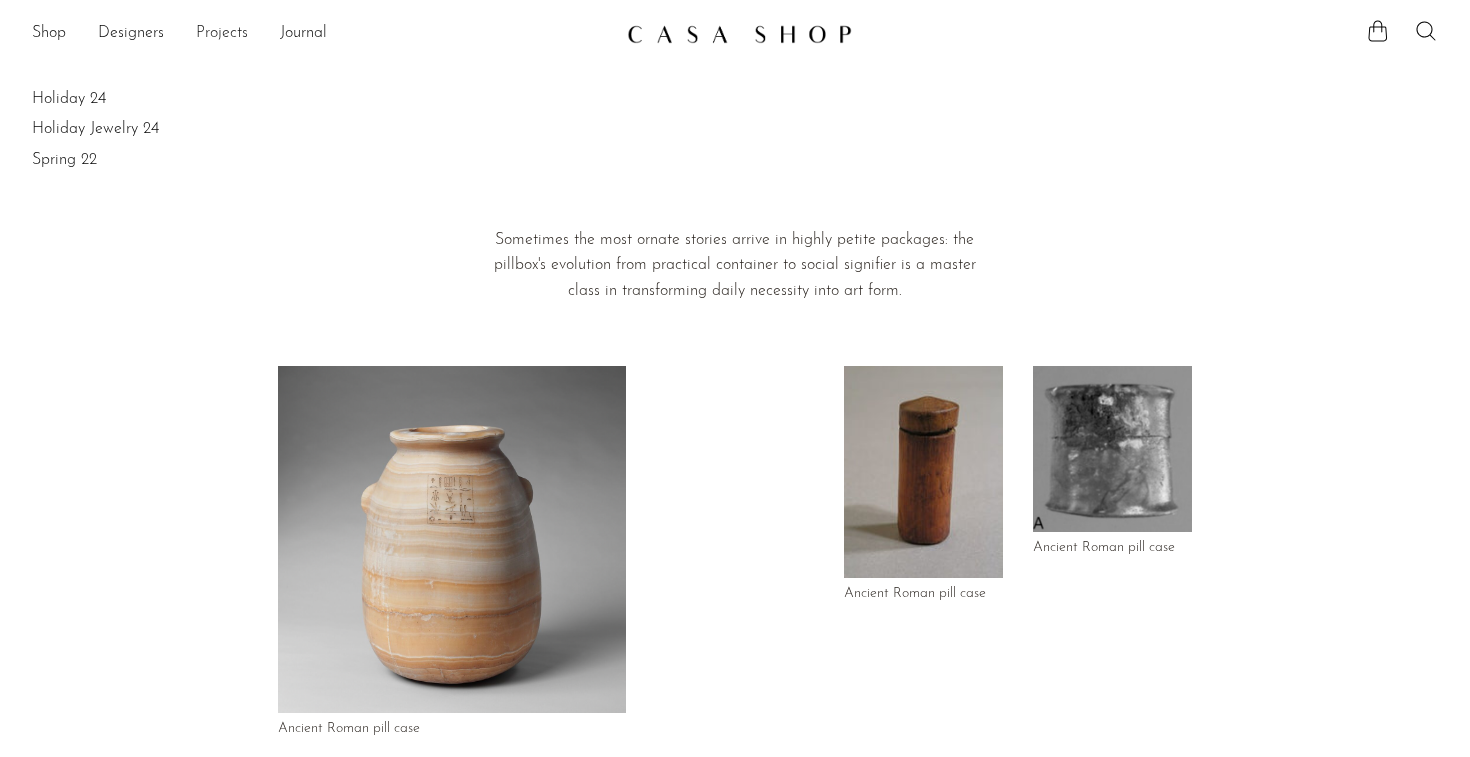 click on "Projects" at bounding box center (222, 34) 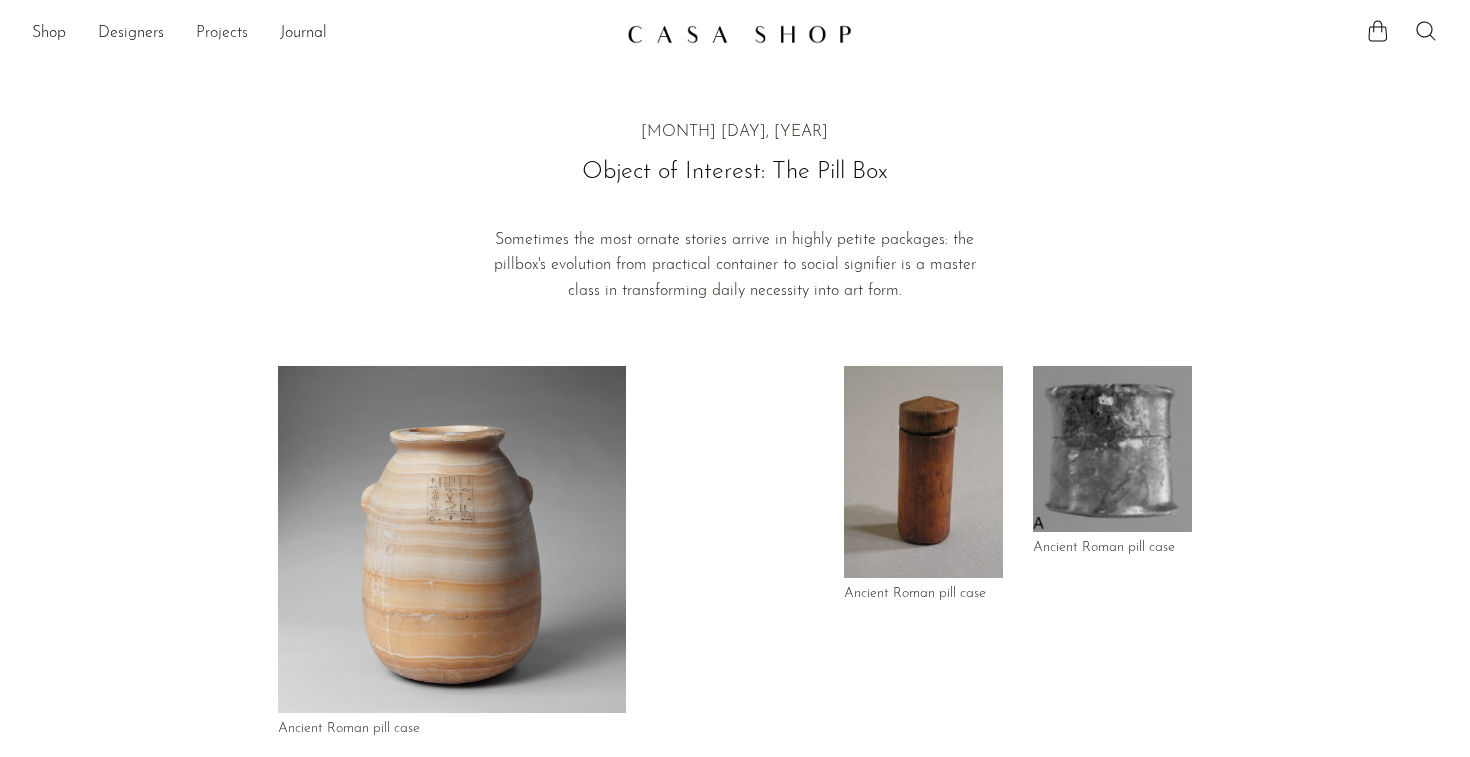 click on "Projects" at bounding box center (222, 34) 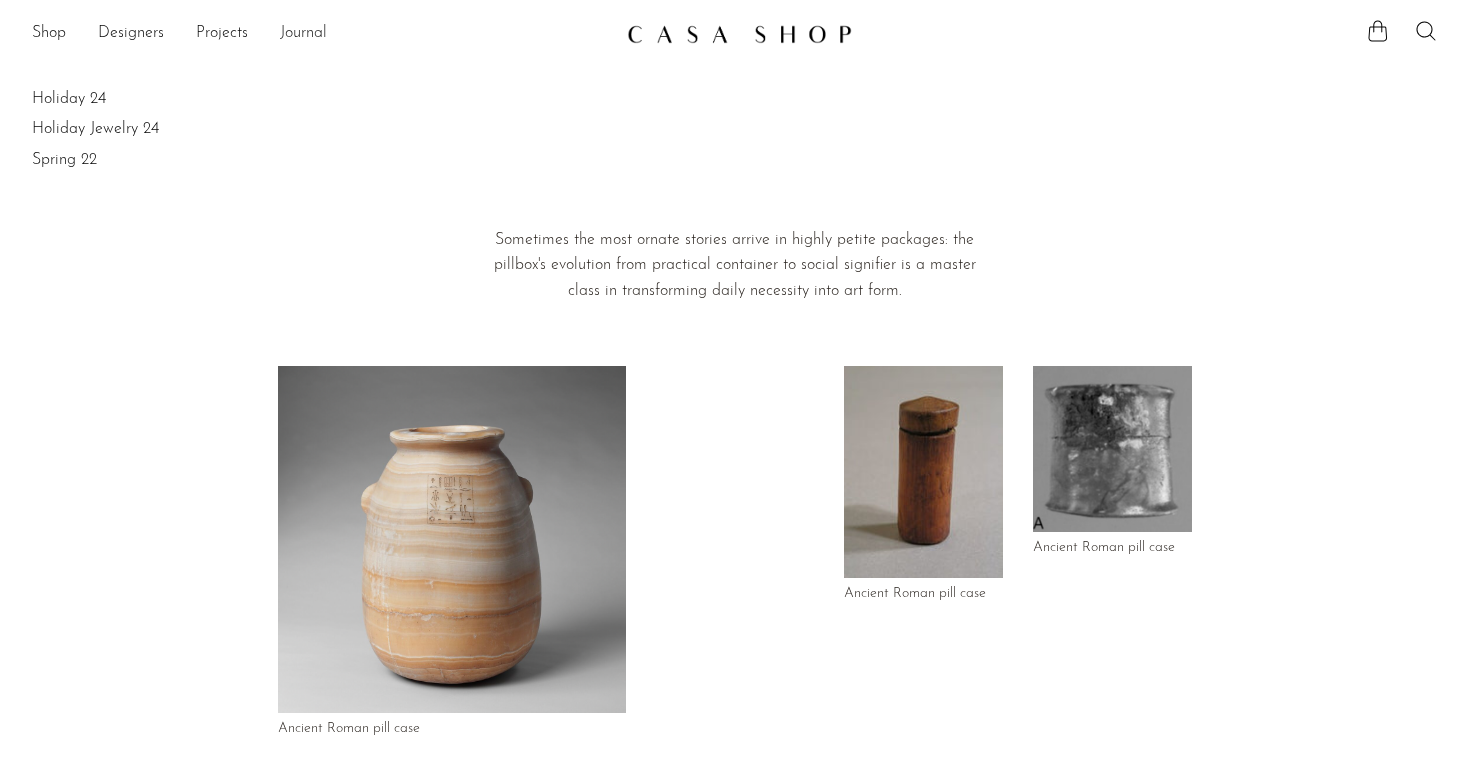 click on "Journal" at bounding box center (303, 34) 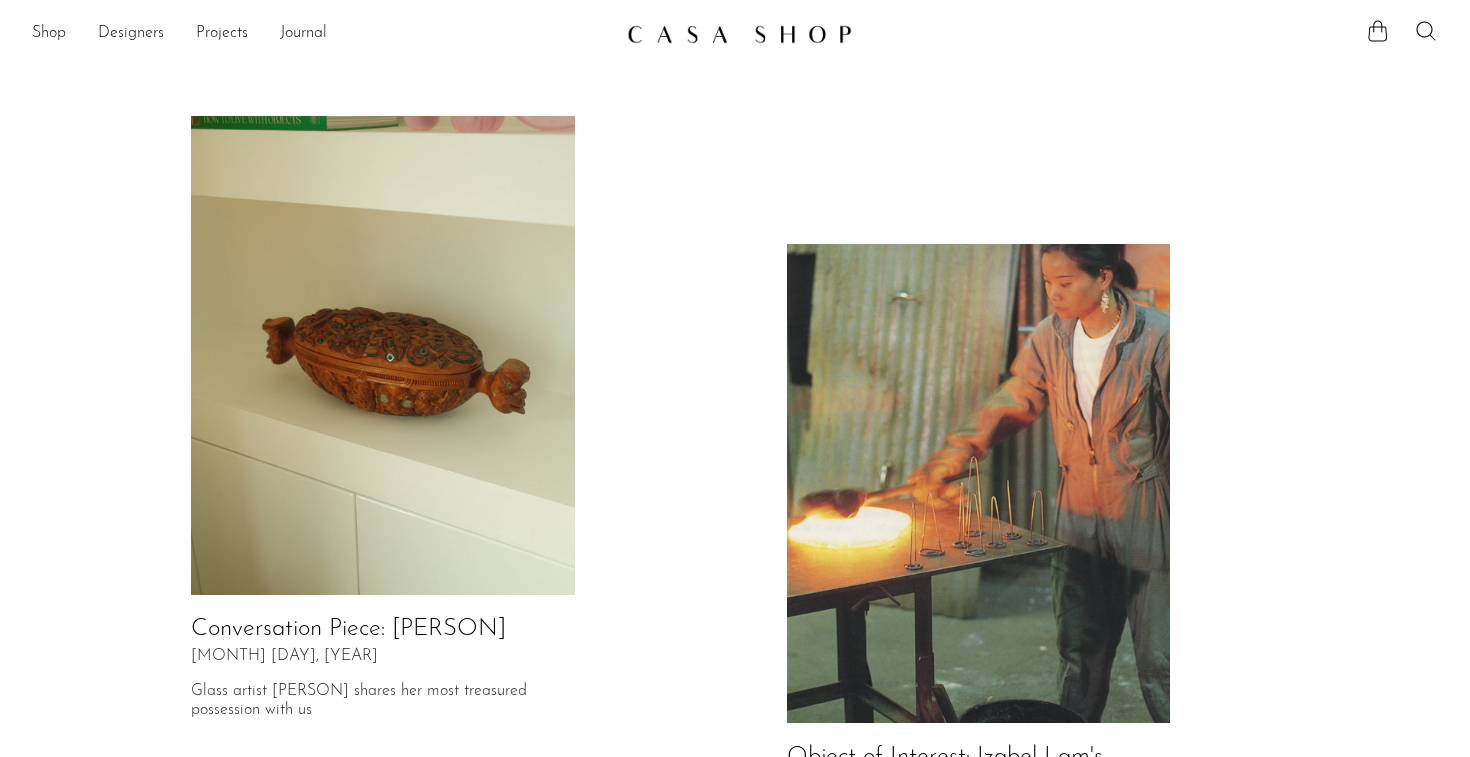 scroll, scrollTop: 0, scrollLeft: 0, axis: both 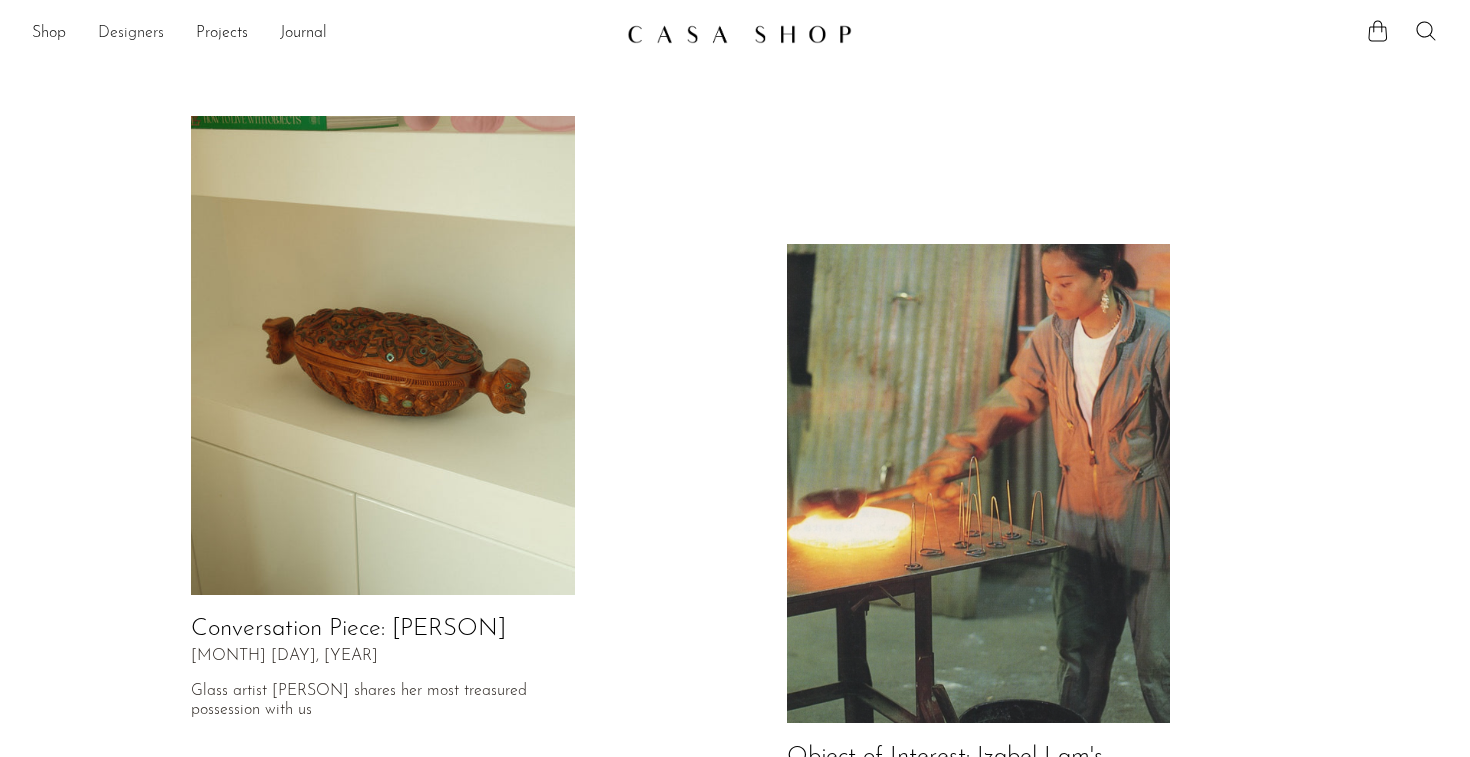 click on "Designers" at bounding box center [131, 34] 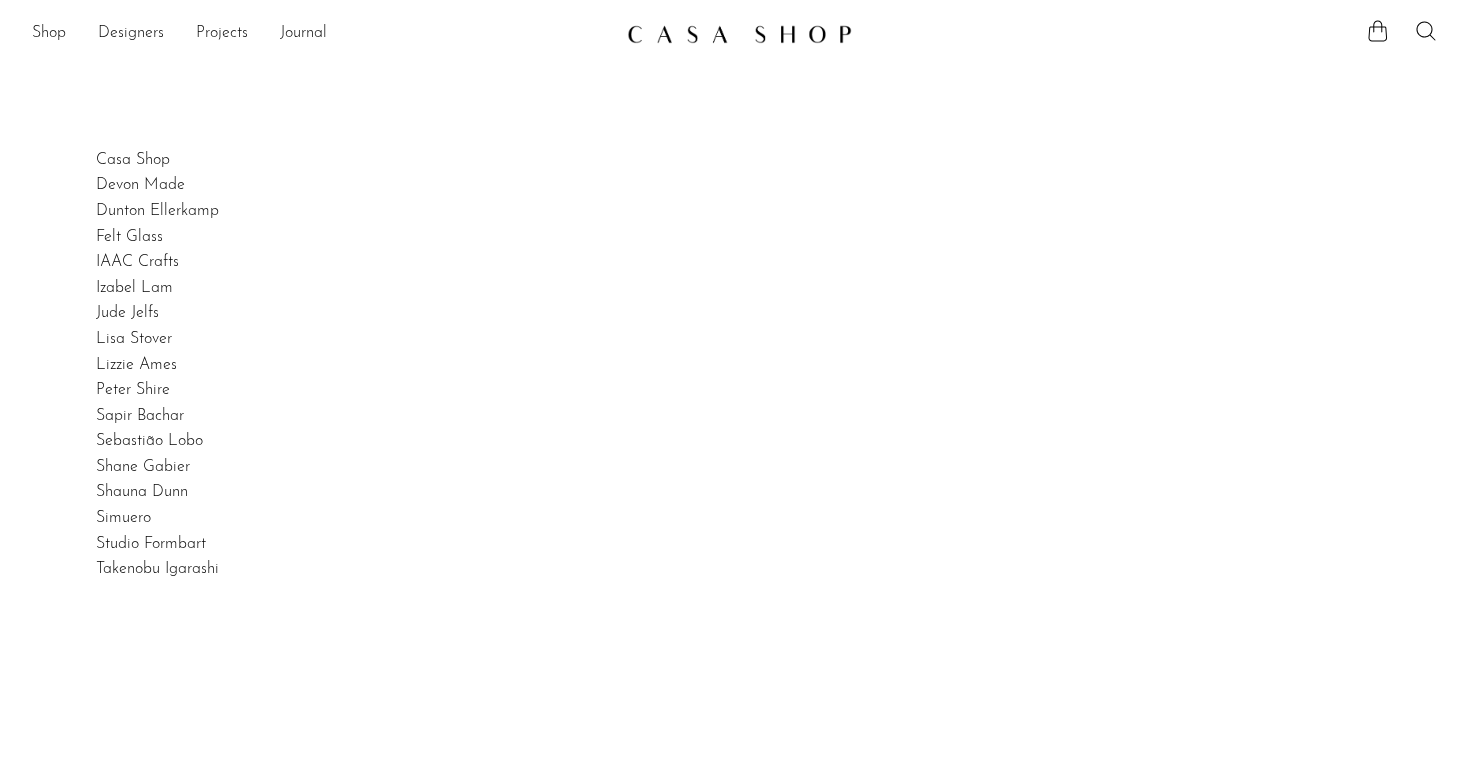 scroll, scrollTop: 0, scrollLeft: 0, axis: both 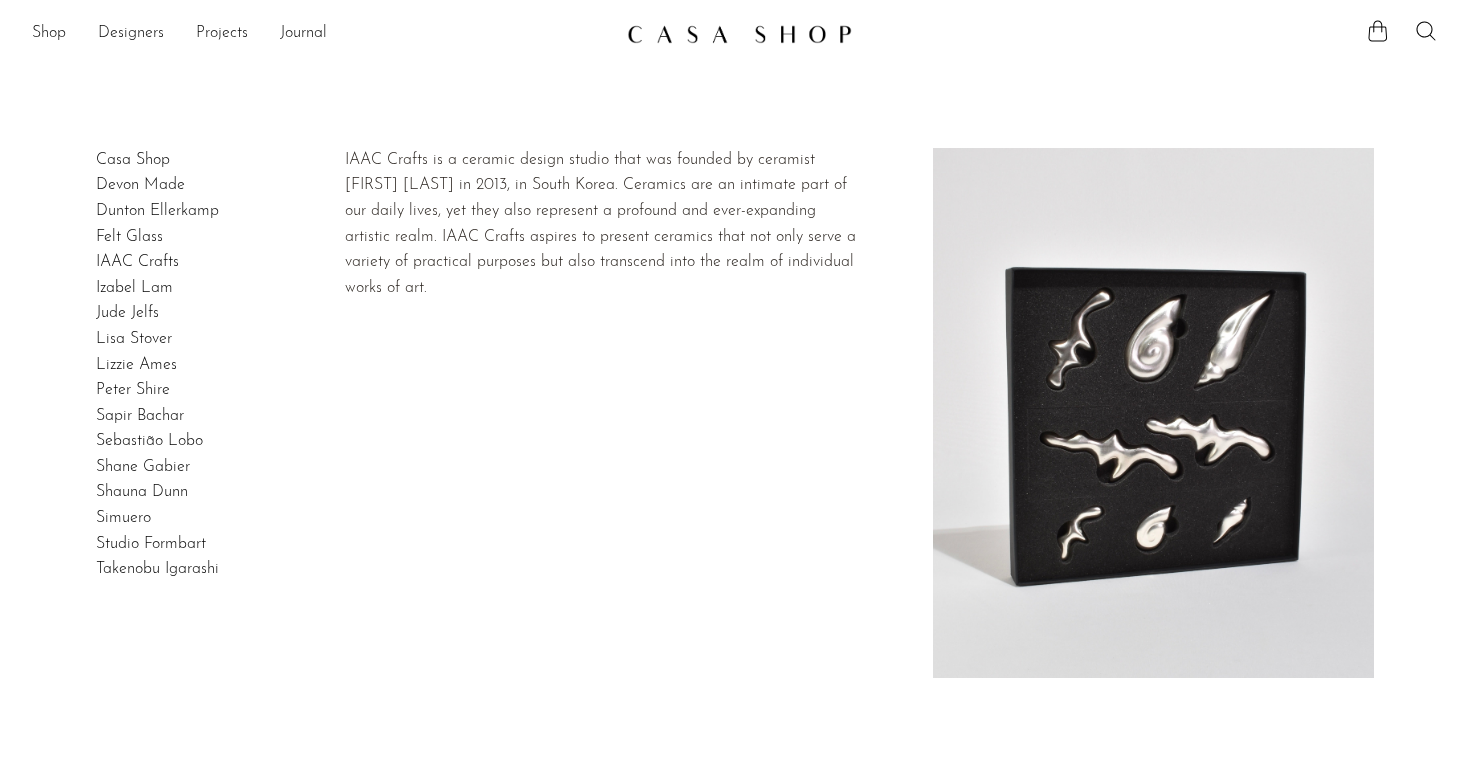 click on "IAAC Crafts" at bounding box center (137, 262) 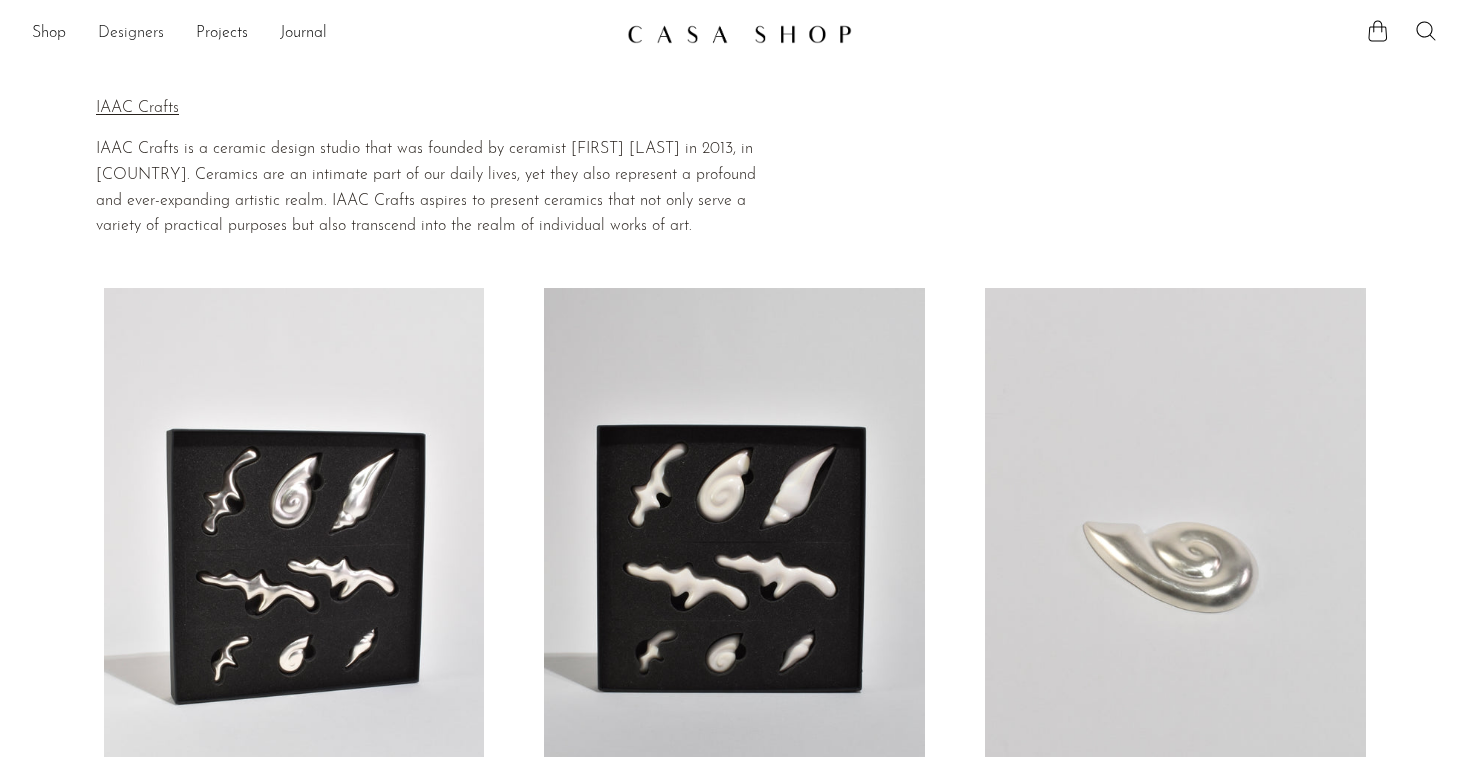 scroll, scrollTop: 0, scrollLeft: 0, axis: both 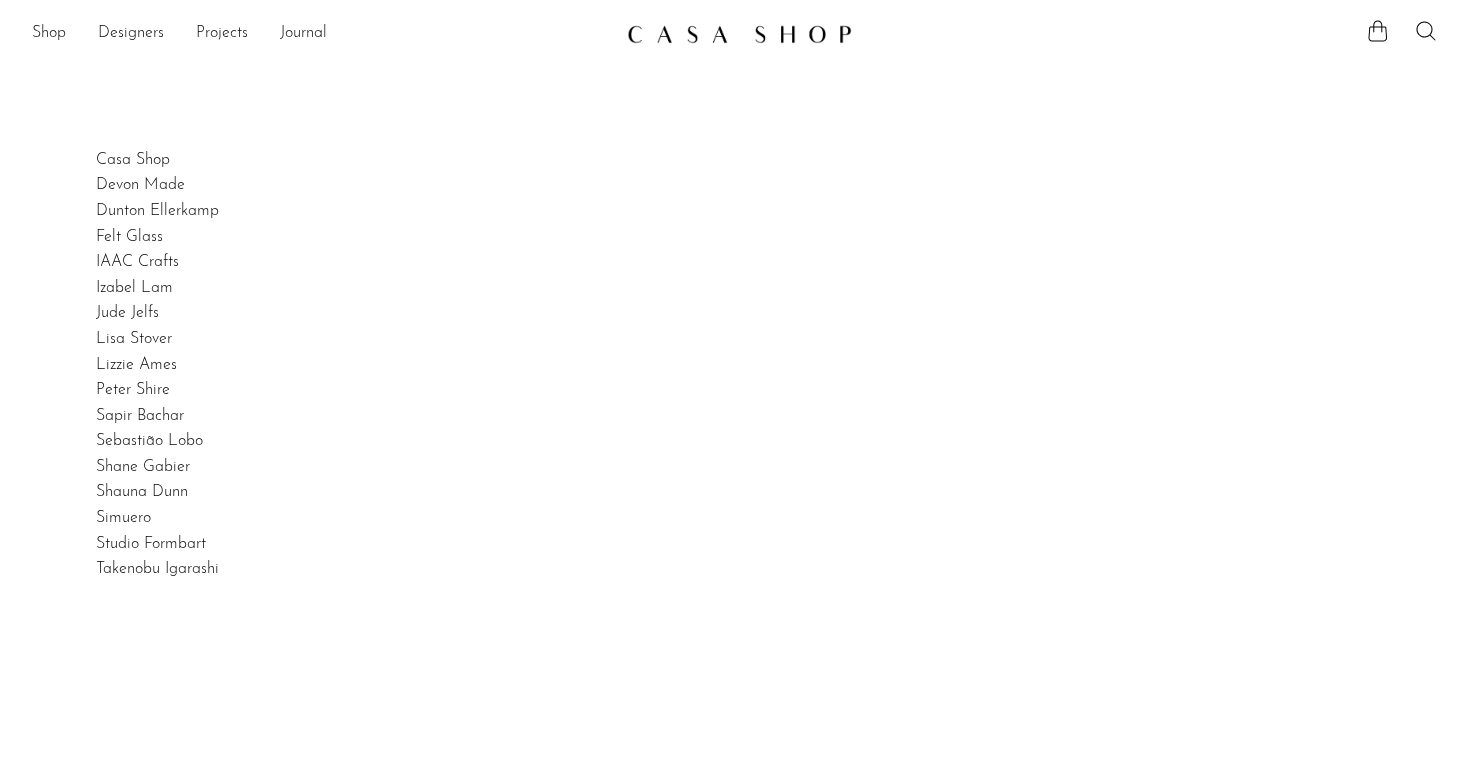 click at bounding box center [739, 34] 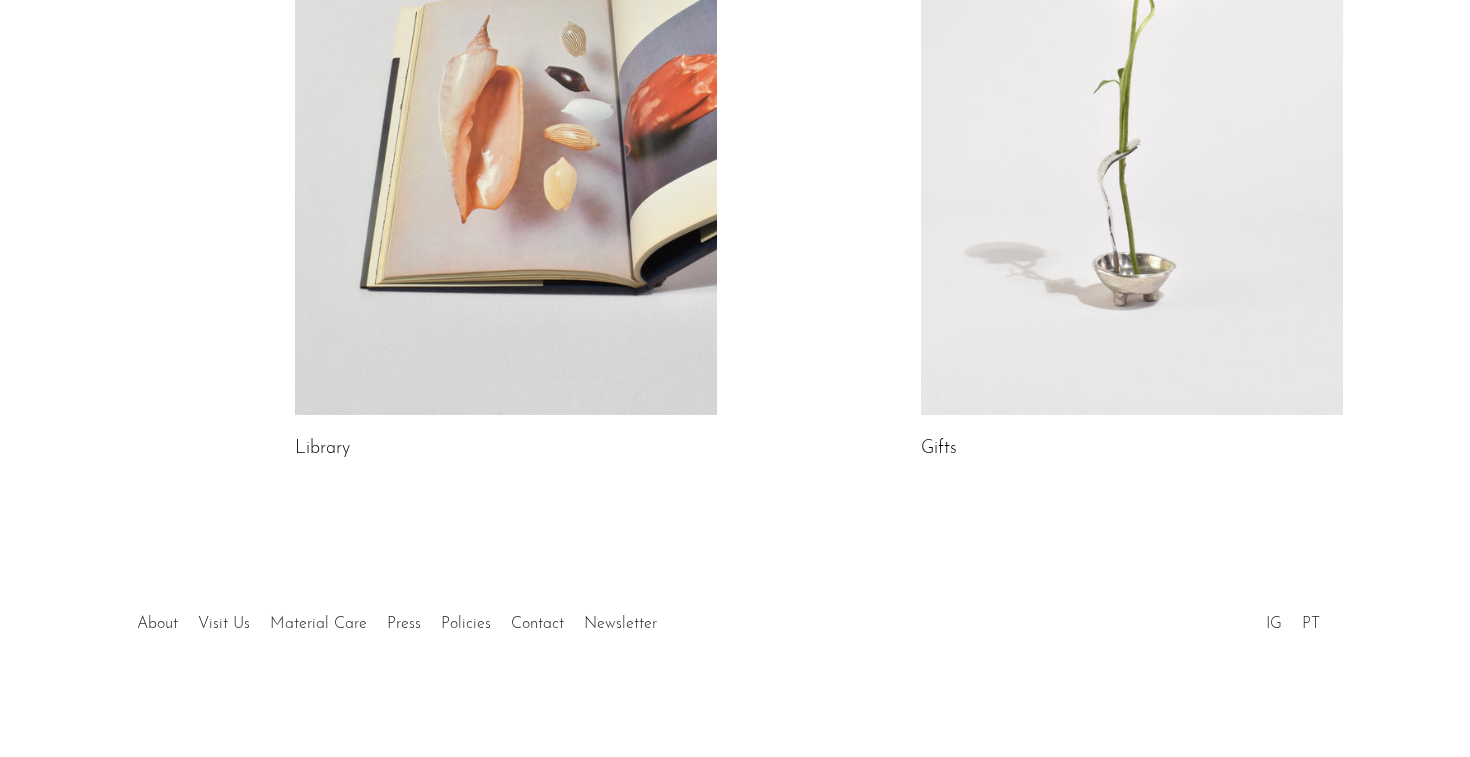 scroll, scrollTop: 1185, scrollLeft: 0, axis: vertical 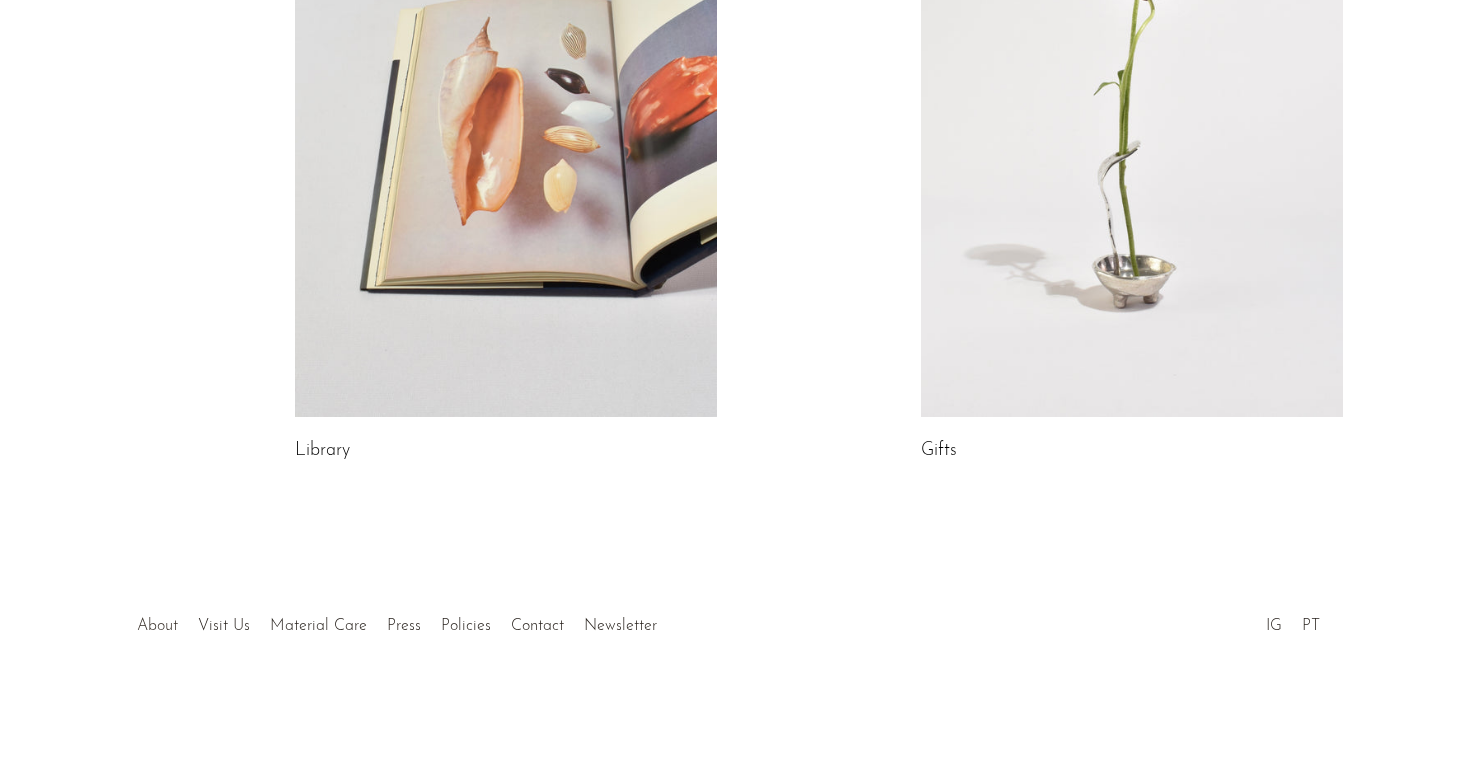 click on "About" at bounding box center [157, 626] 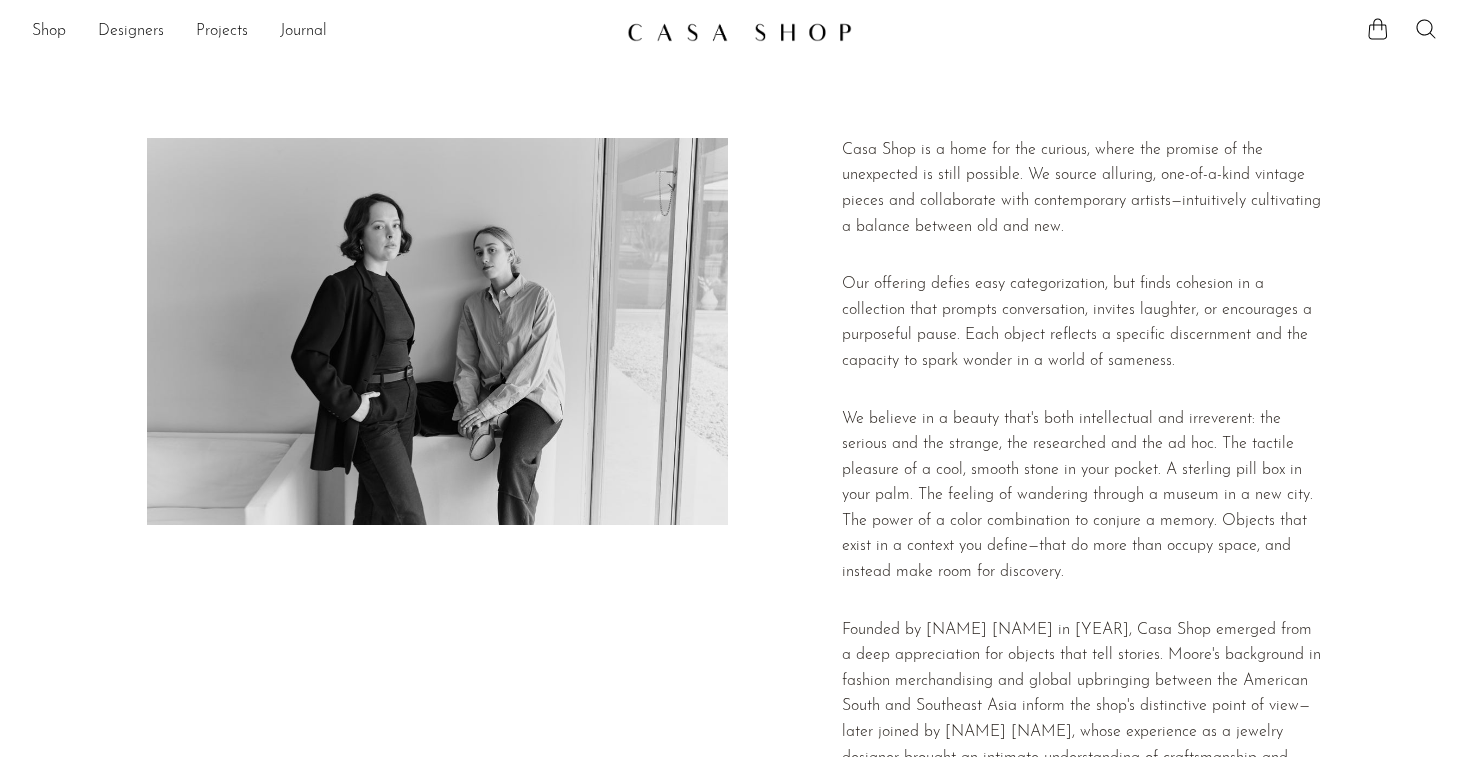 scroll, scrollTop: 0, scrollLeft: 0, axis: both 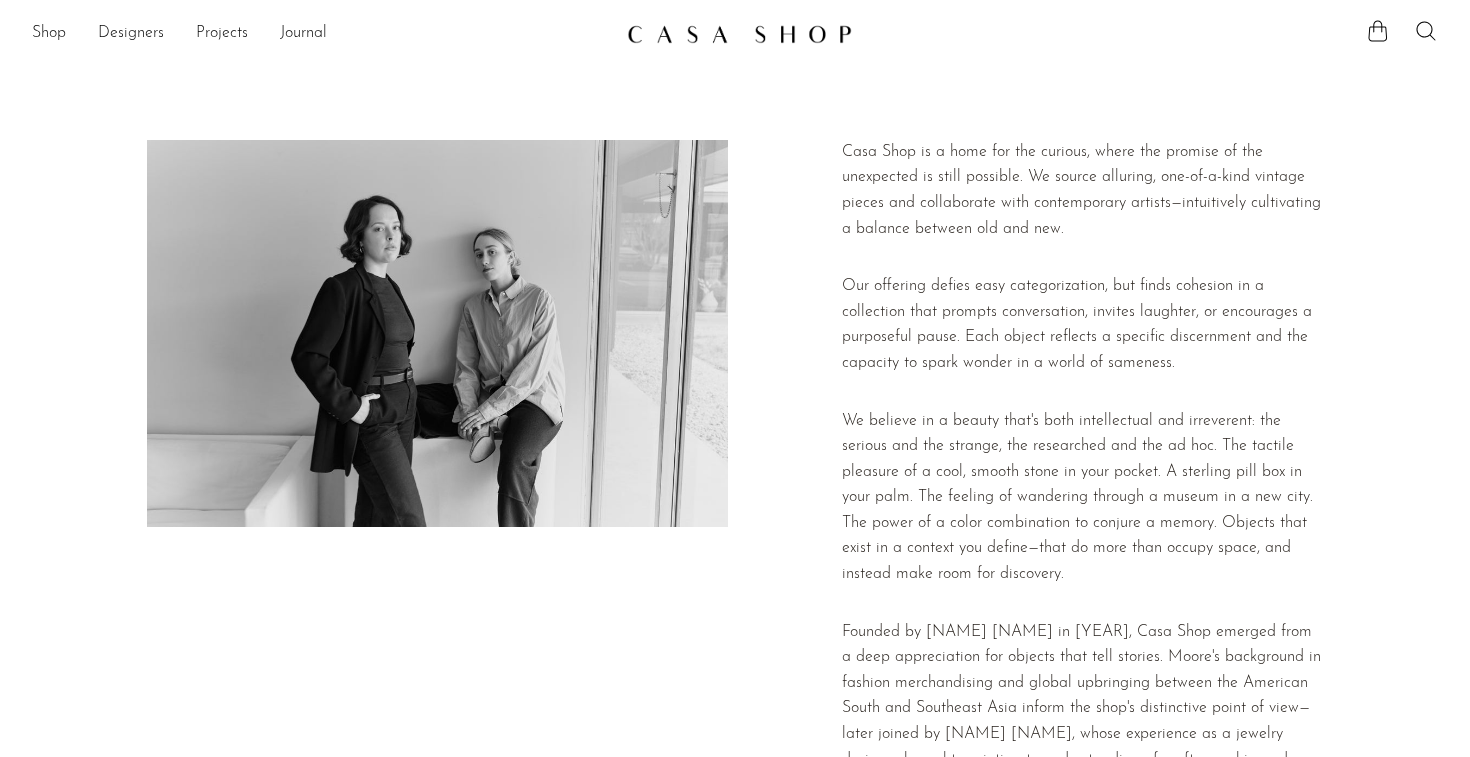 click on "Shop
Featured
New Arrivals
Bestsellers
Coming Soon
Jewelry
Jewelry
All
Earrings
Rings" at bounding box center (735, 26) 